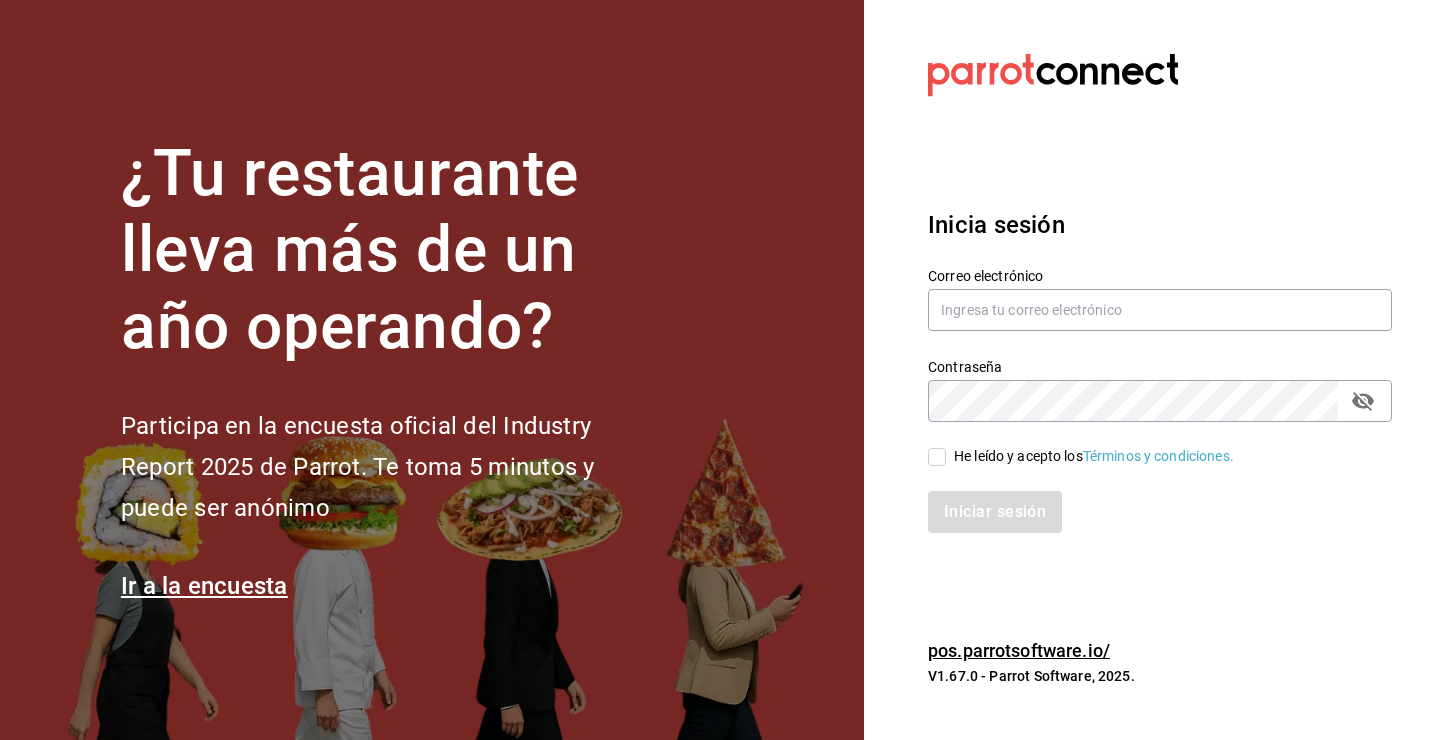 scroll, scrollTop: 0, scrollLeft: 0, axis: both 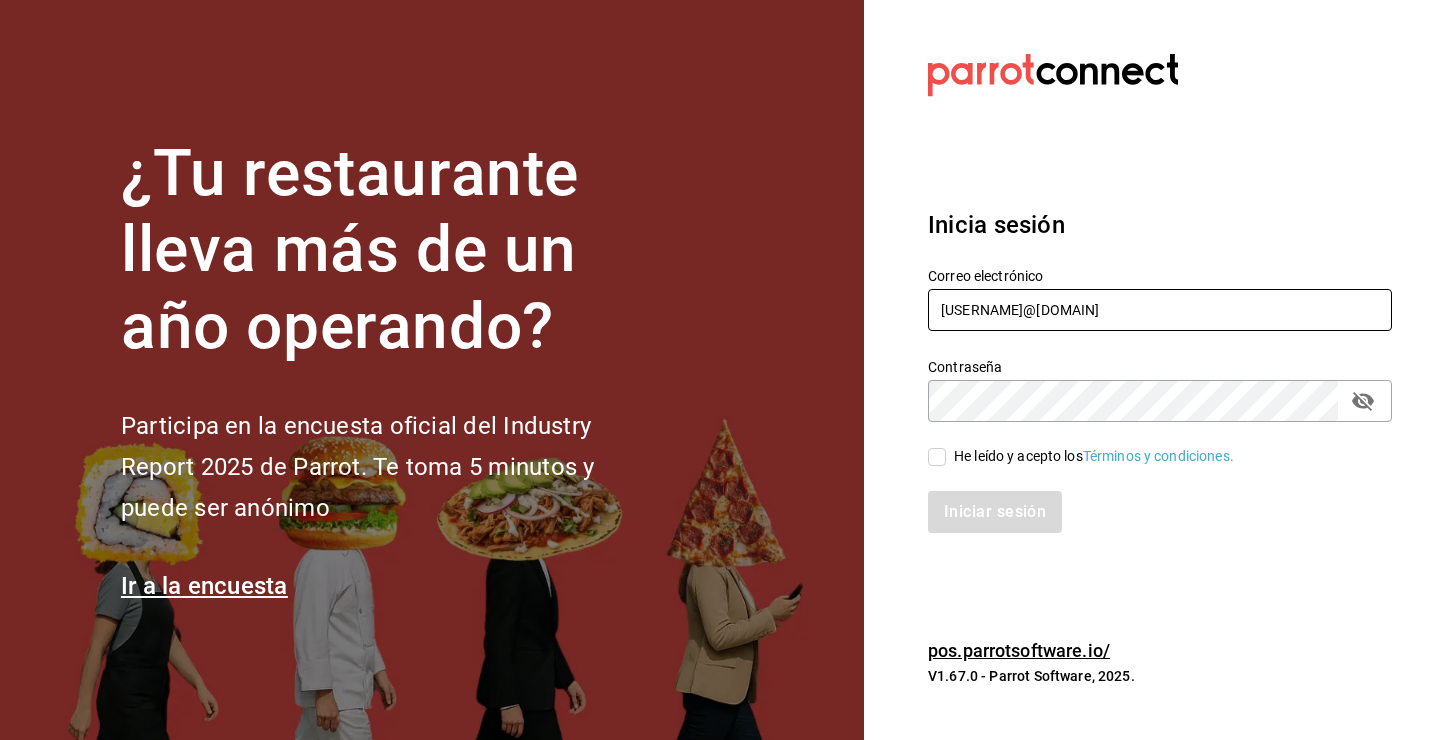 type on "[USERNAME]@[DOMAIN]" 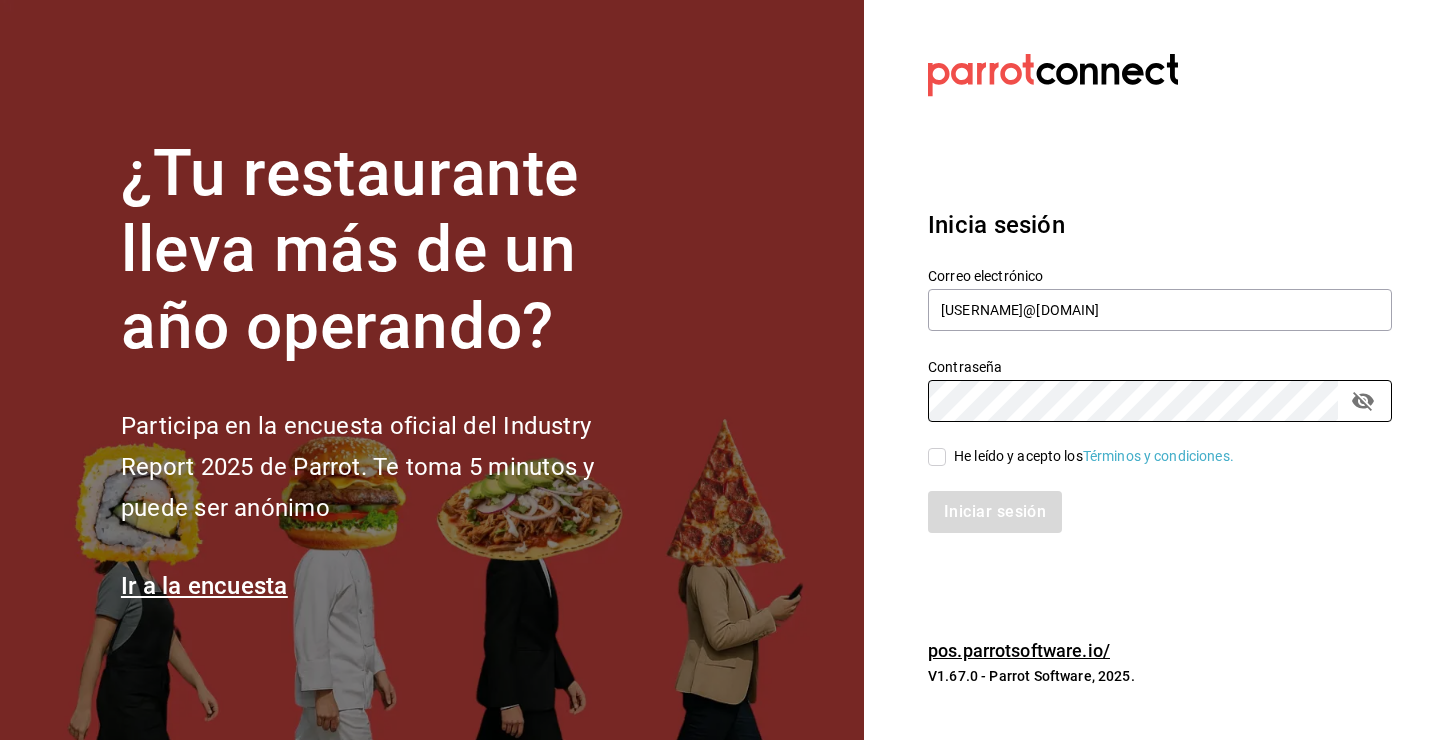 click on "He leído y acepto los  Términos y condiciones." at bounding box center (1094, 456) 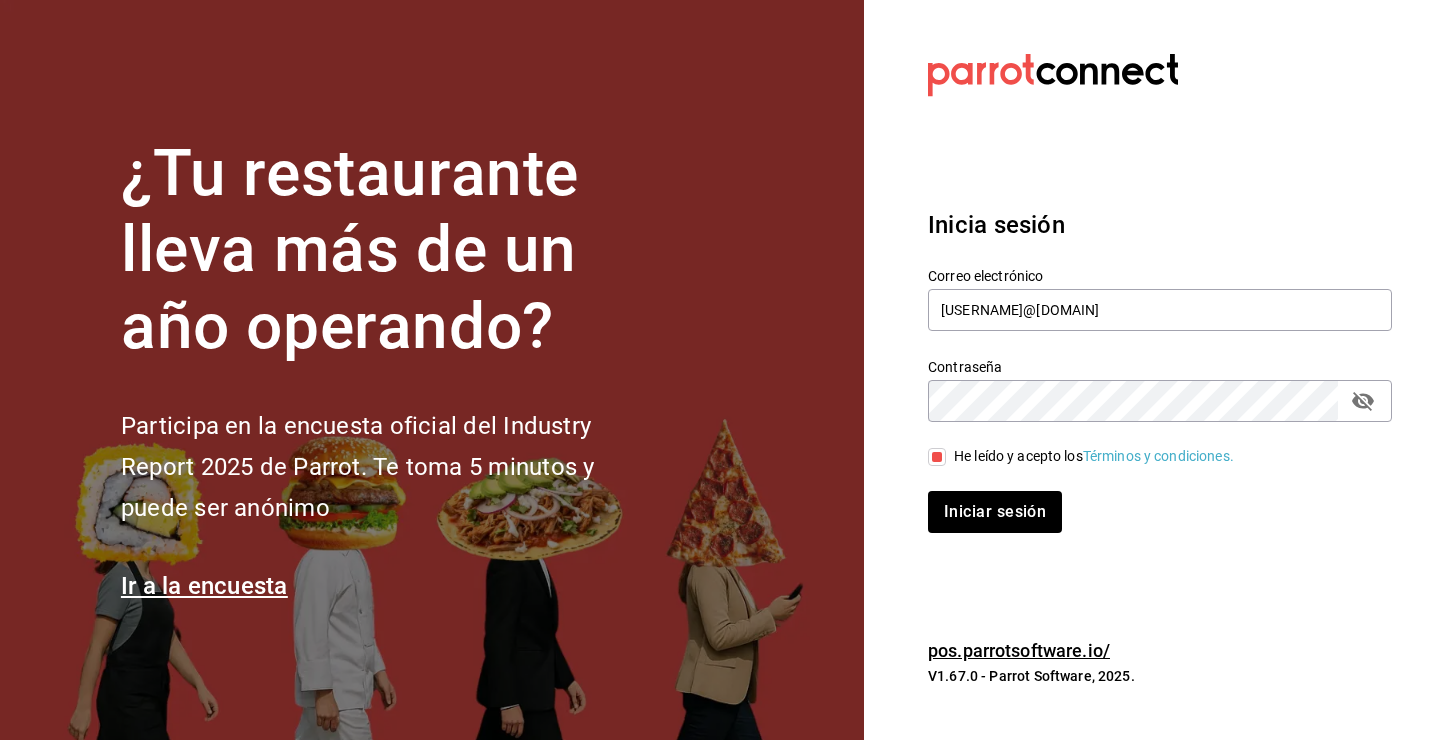 click 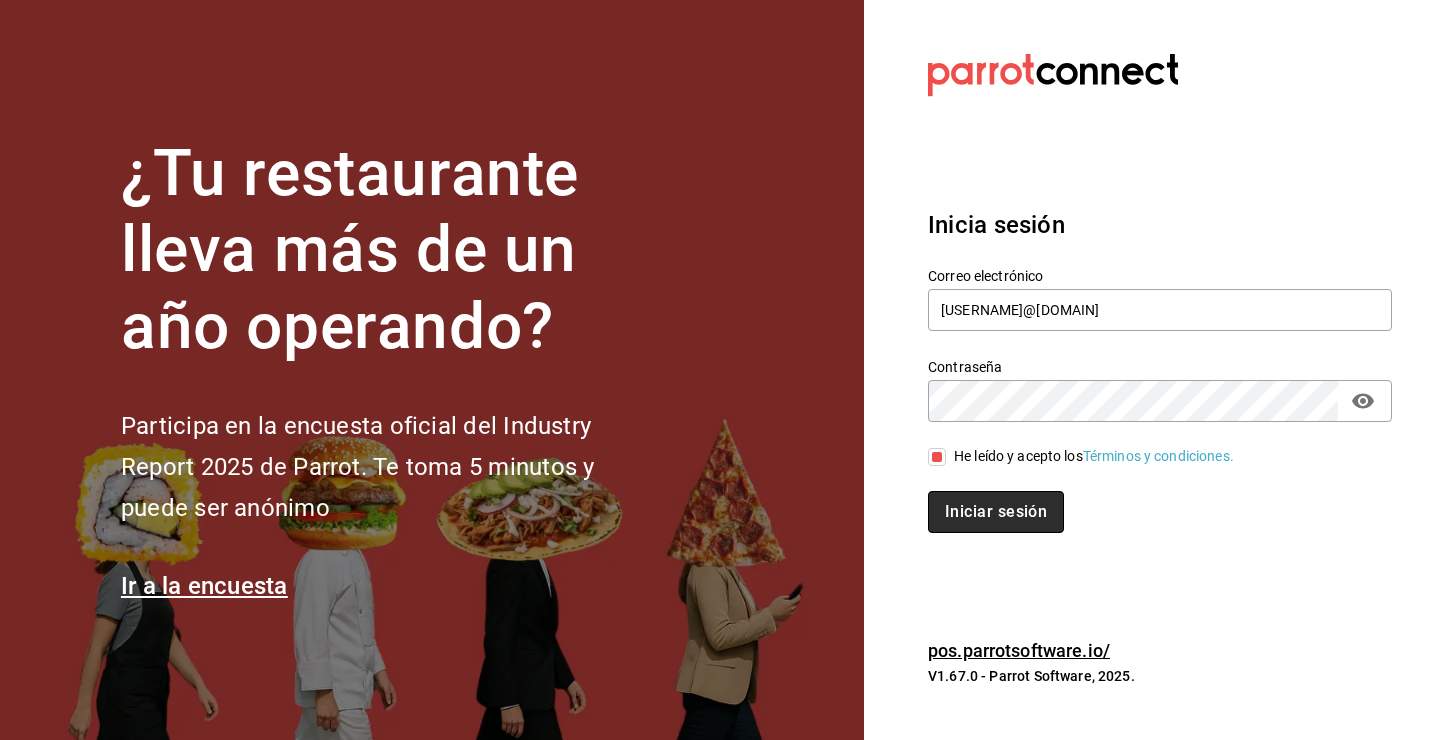 click on "Iniciar sesión" at bounding box center (996, 512) 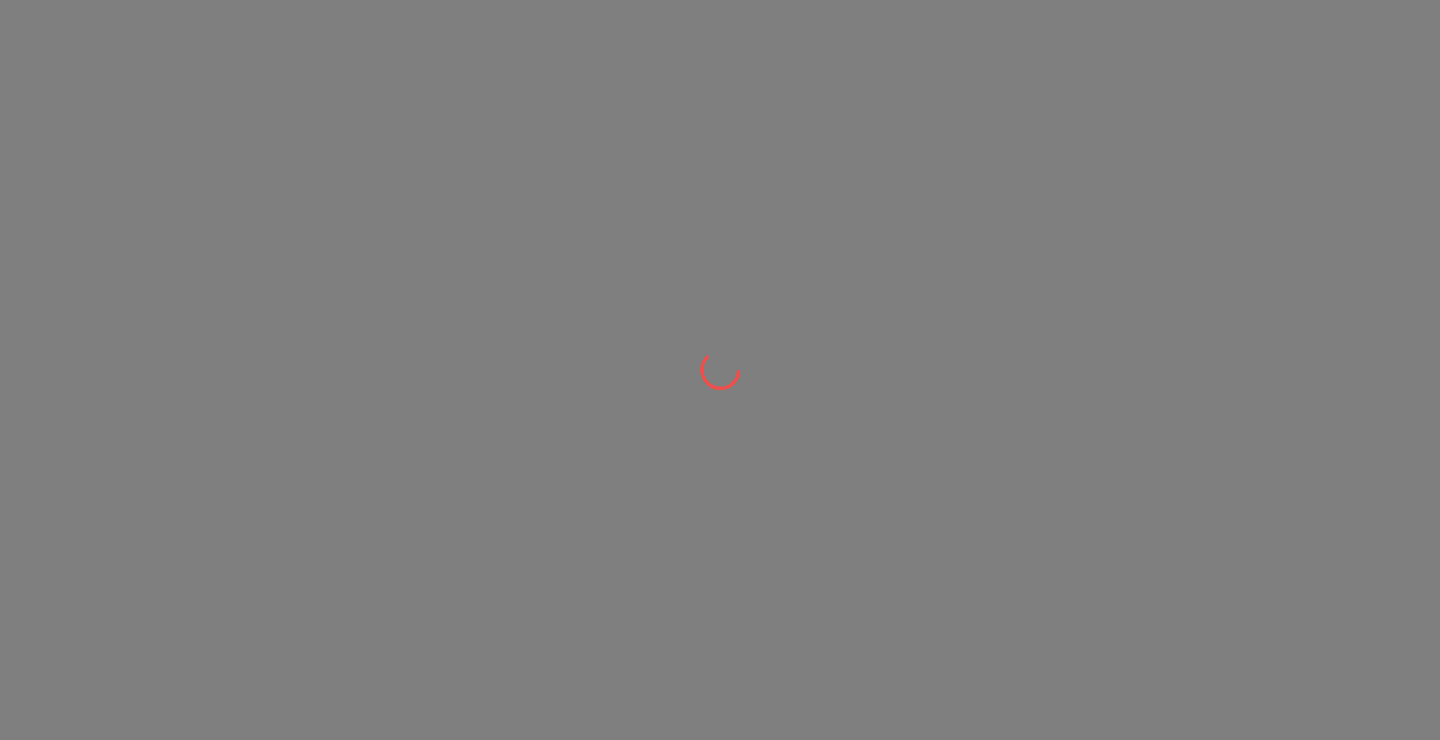 scroll, scrollTop: 0, scrollLeft: 0, axis: both 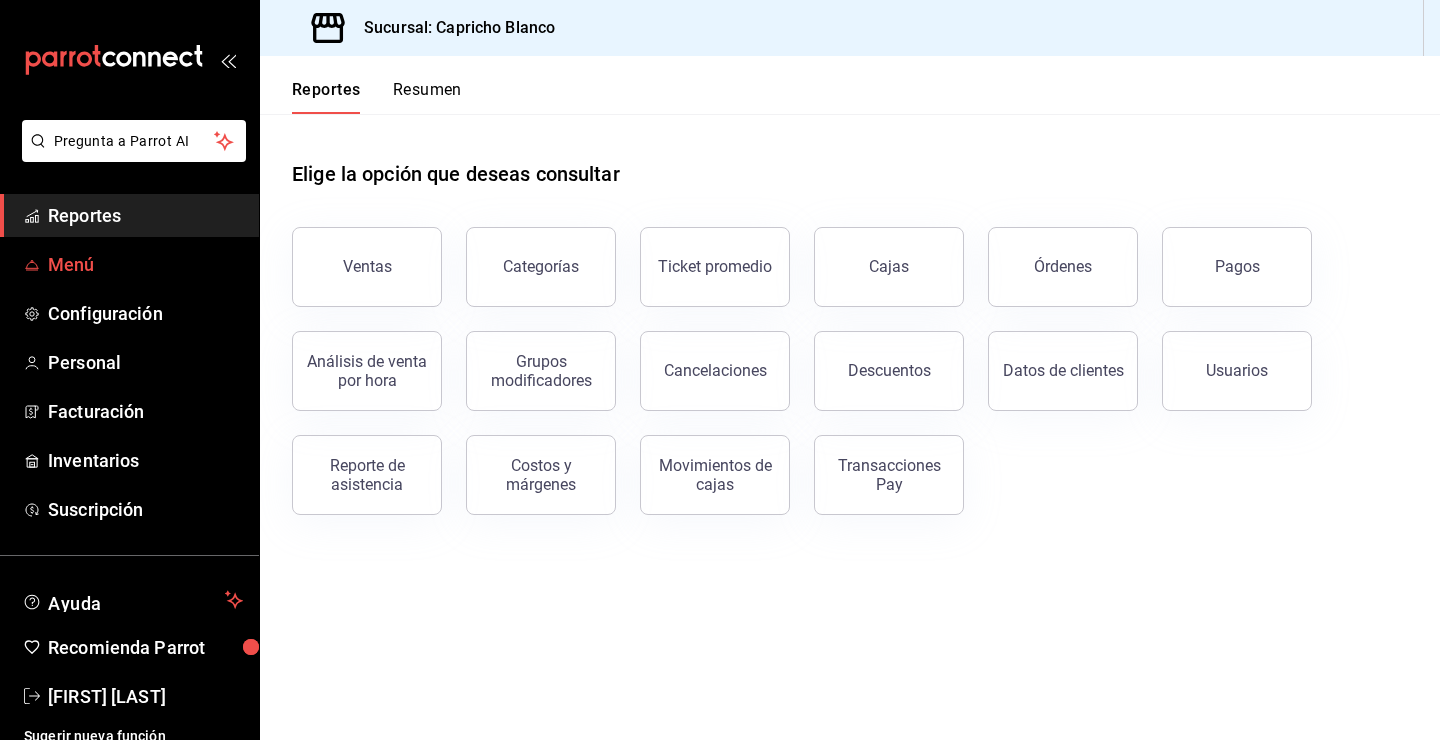 click on "Menú" at bounding box center (145, 264) 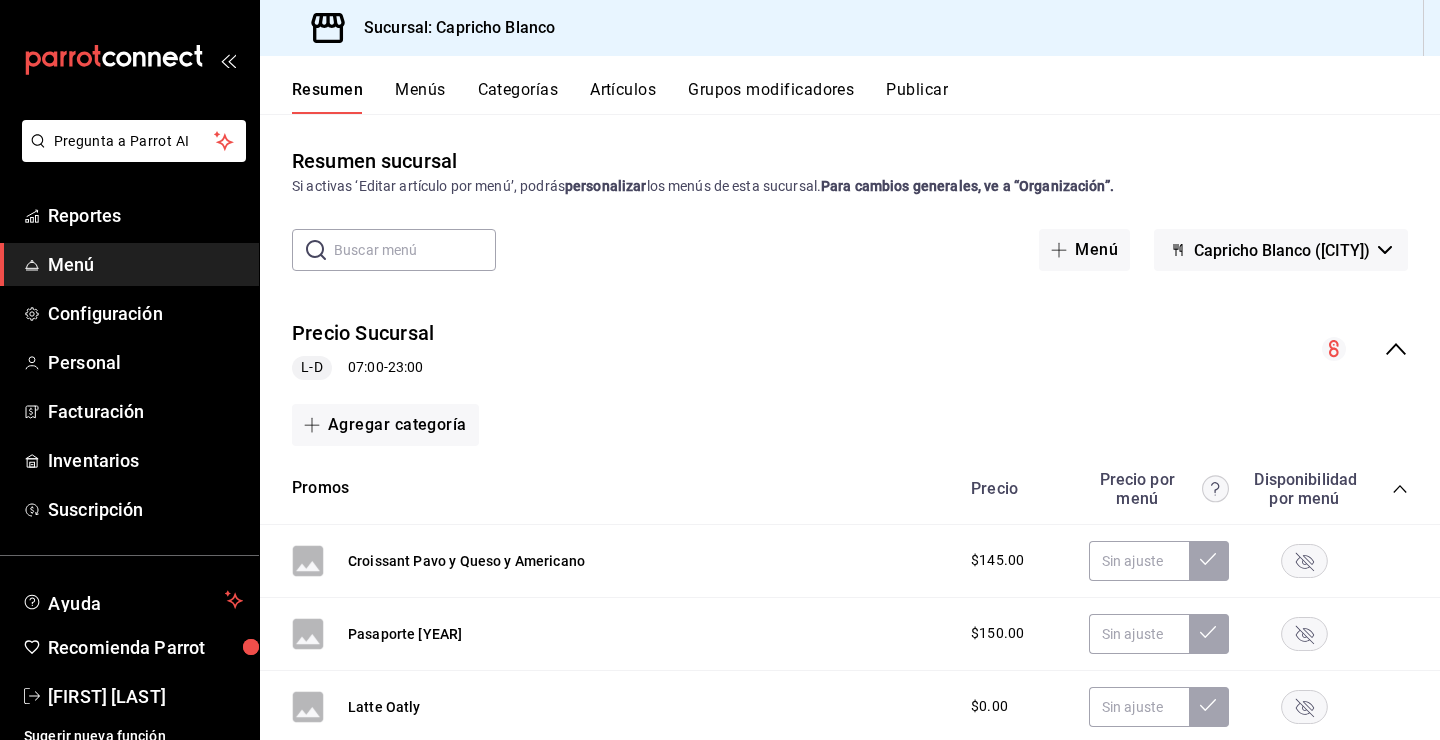 click on "Menú" at bounding box center (145, 264) 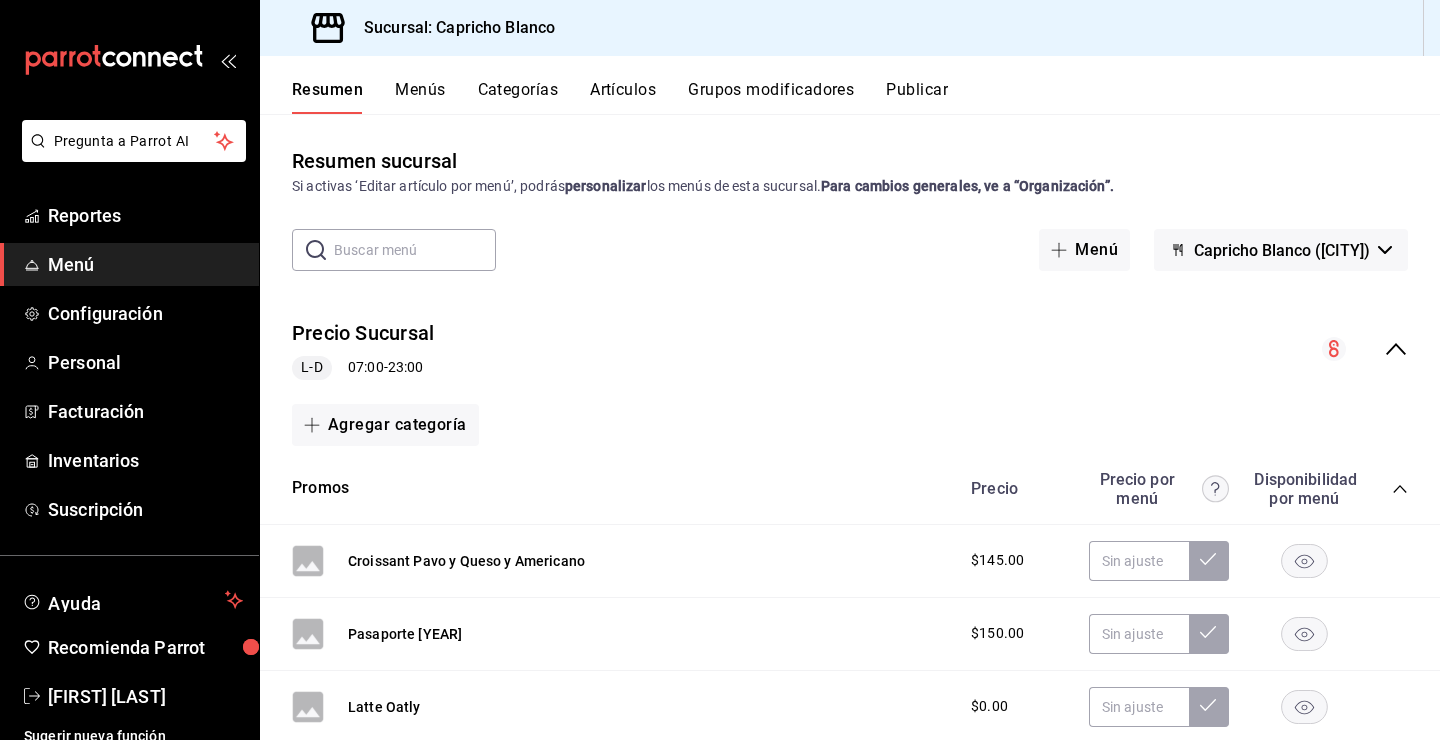 click at bounding box center [415, 250] 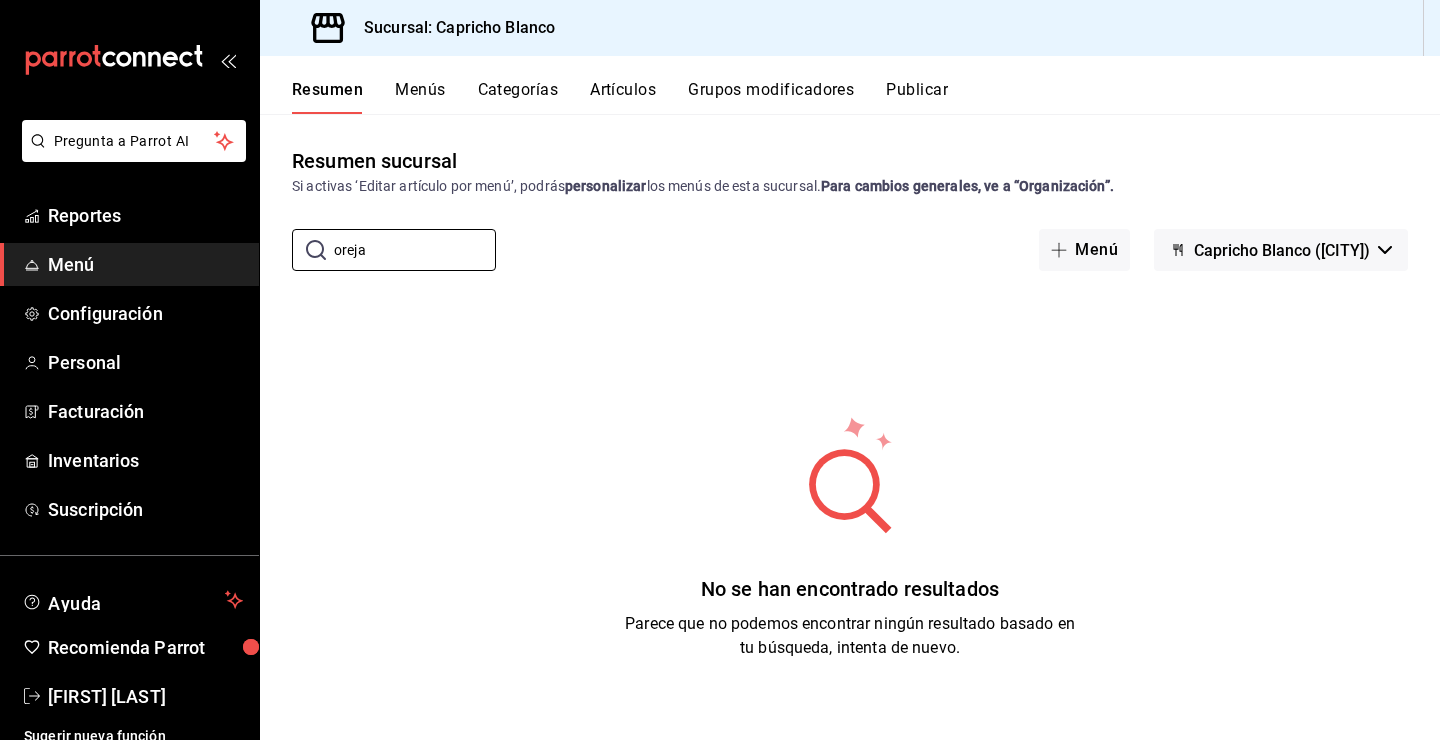 type on "oreja" 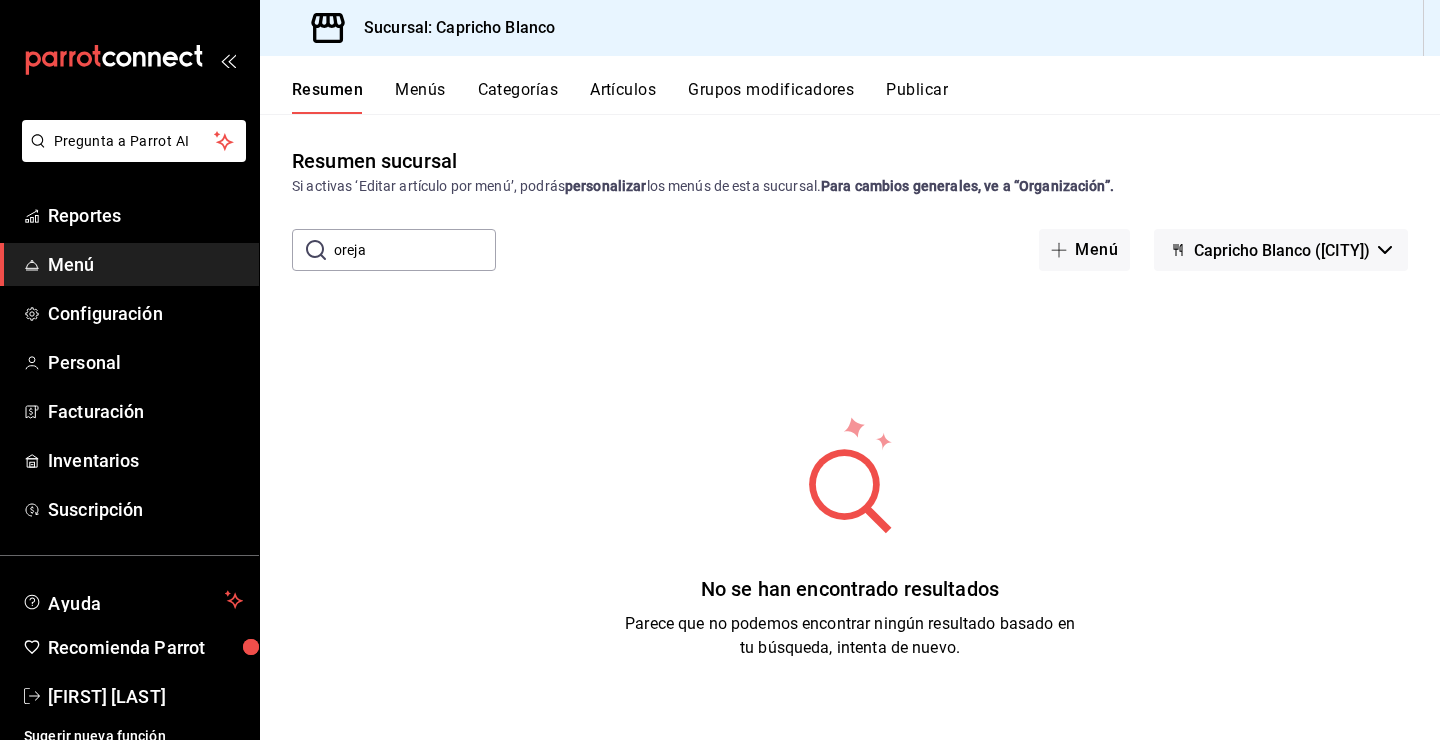 click on "Artículos" at bounding box center [623, 97] 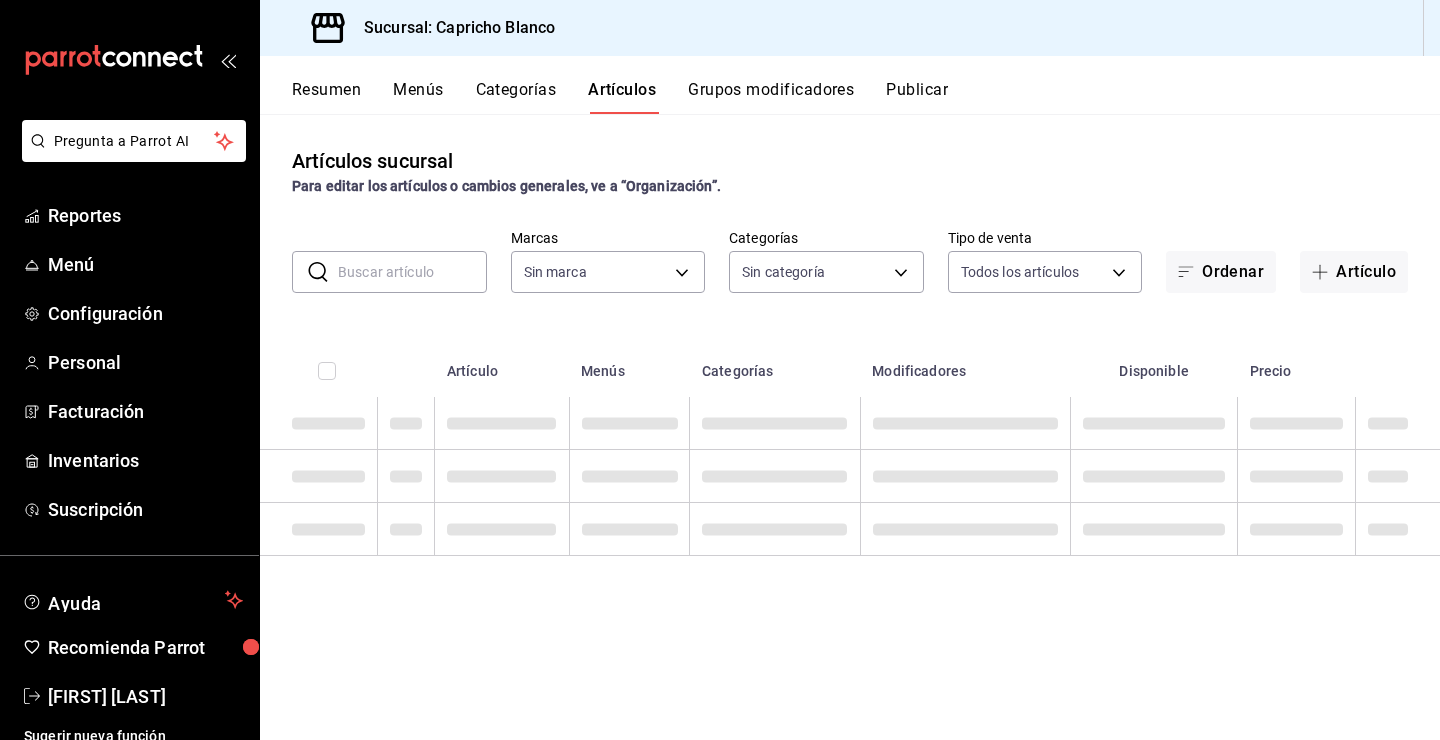 click at bounding box center (412, 272) 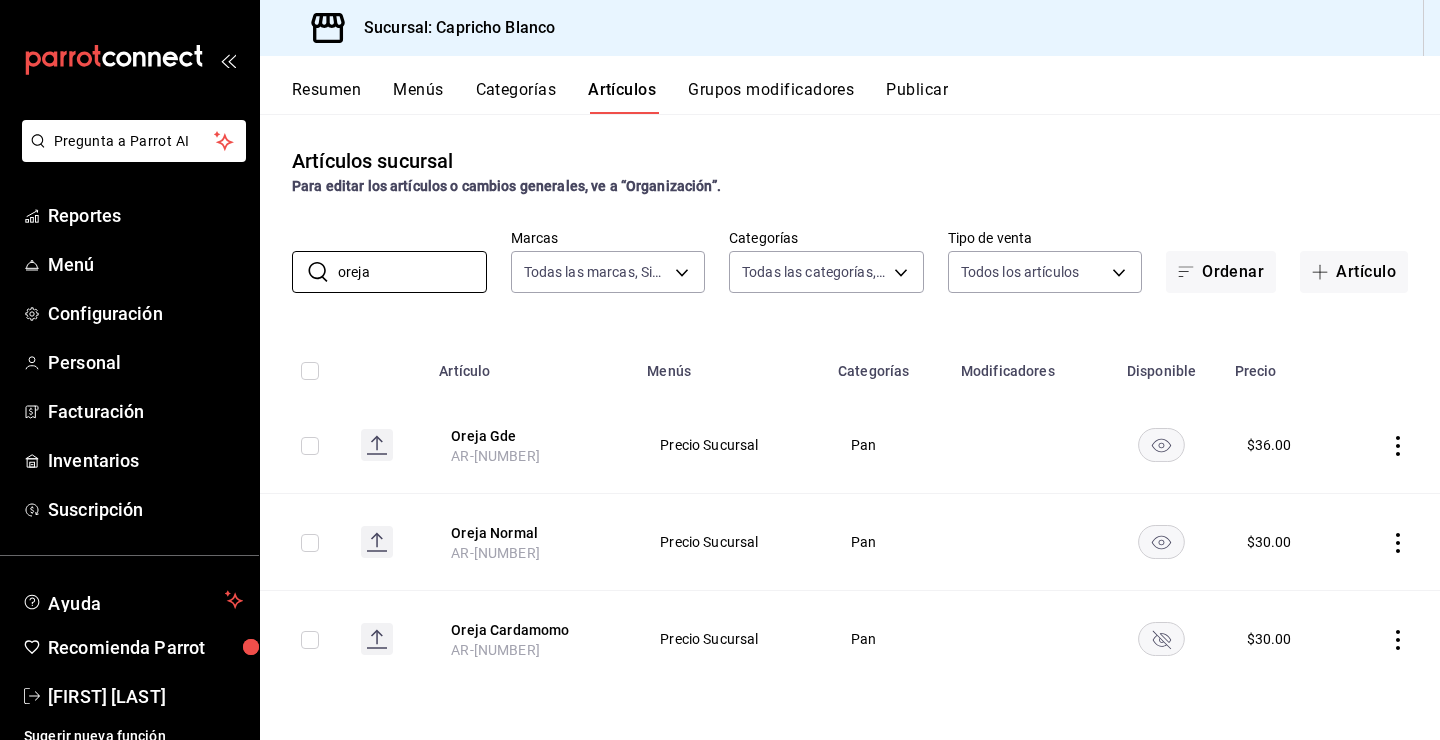 scroll, scrollTop: 0, scrollLeft: 0, axis: both 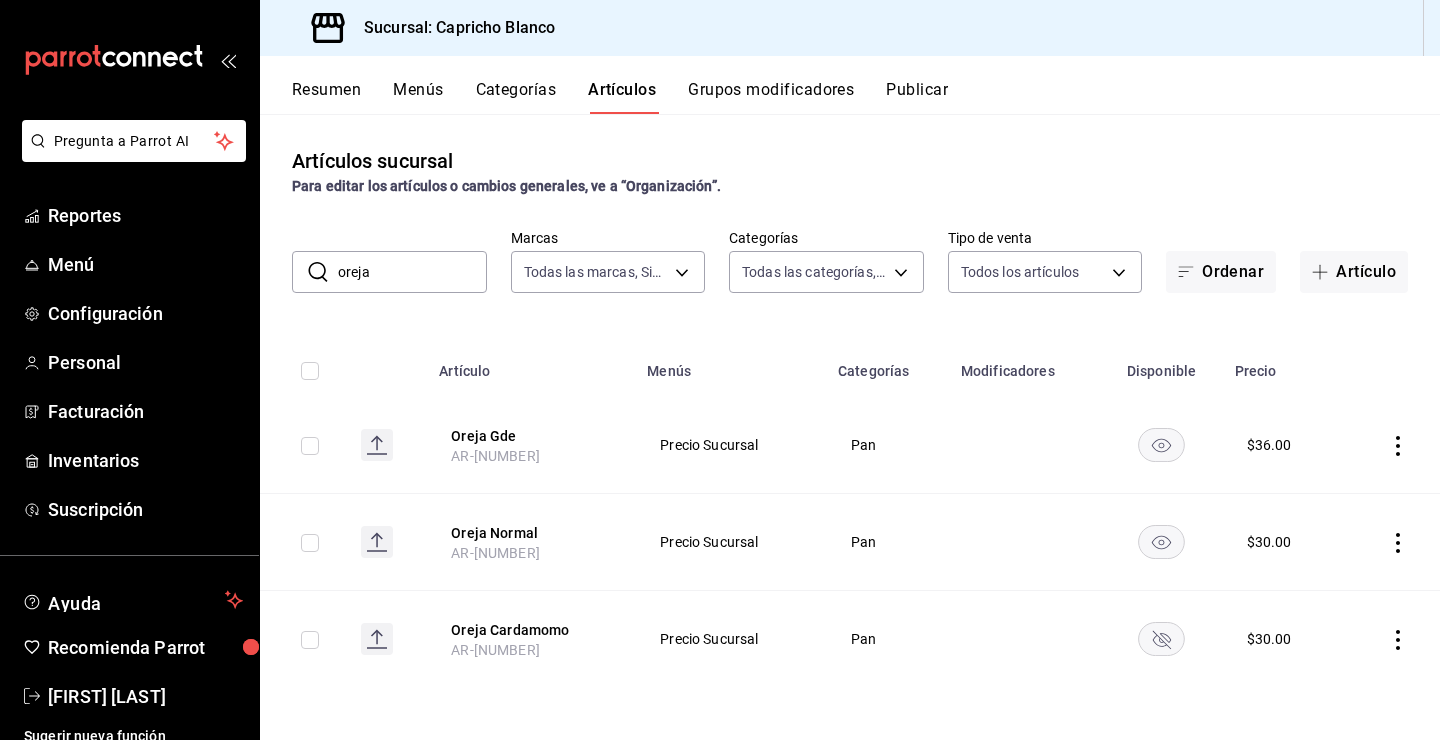 click 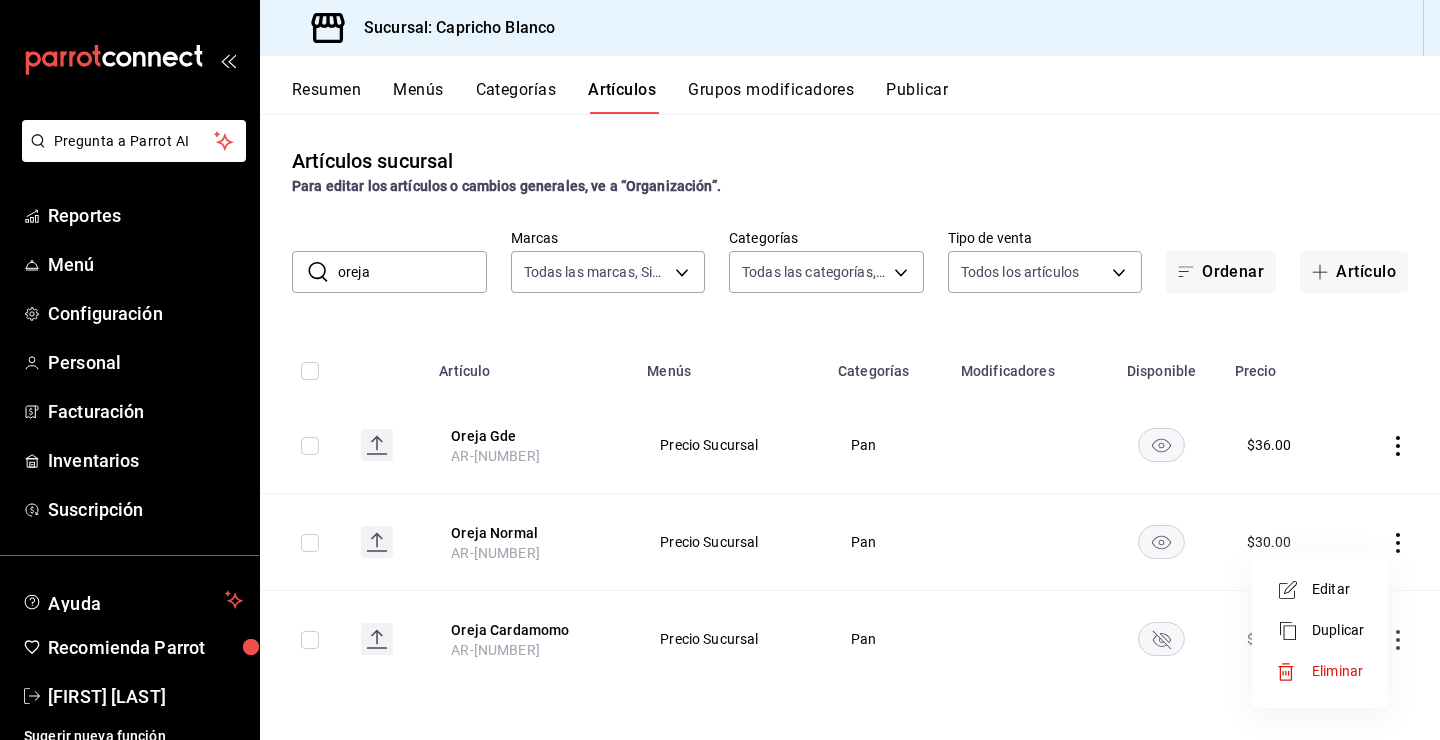 click at bounding box center (720, 370) 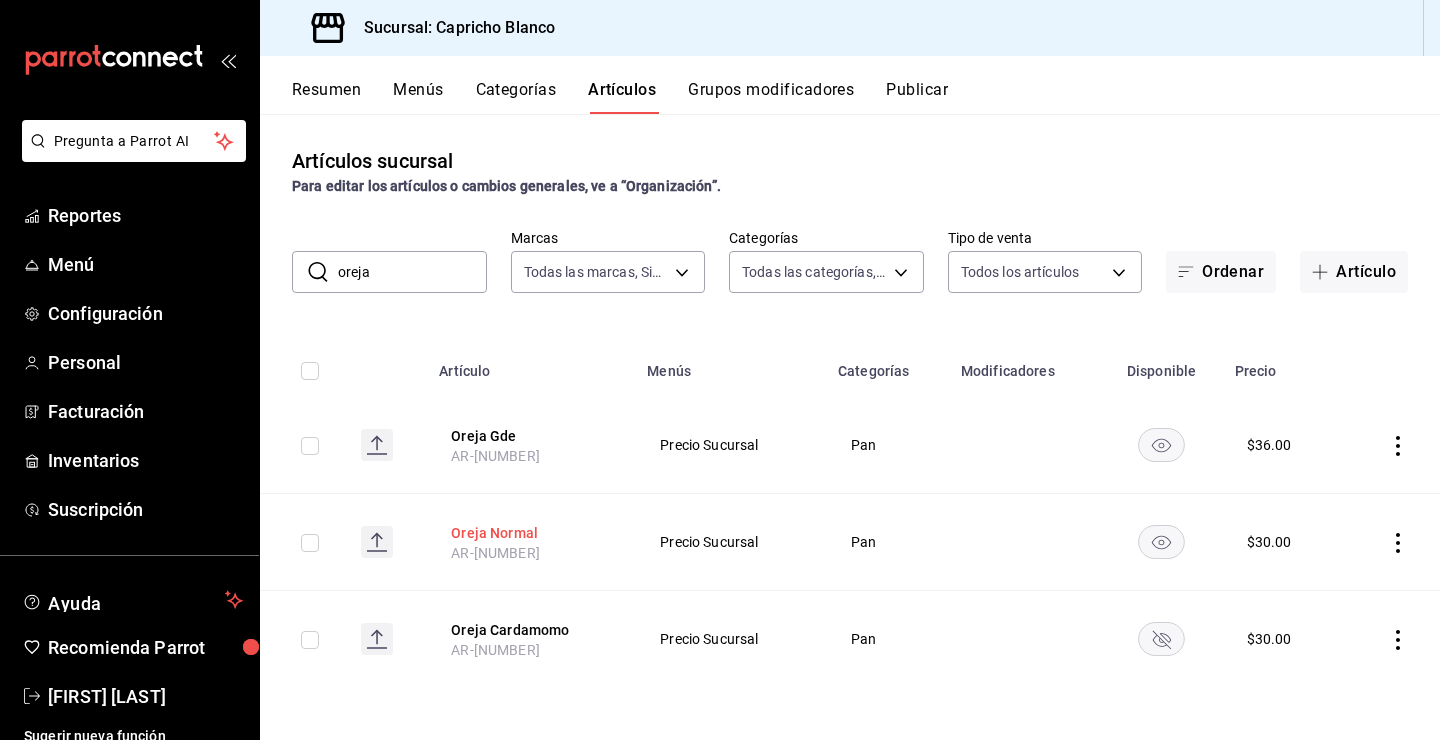 click on "Oreja Normal" at bounding box center [531, 533] 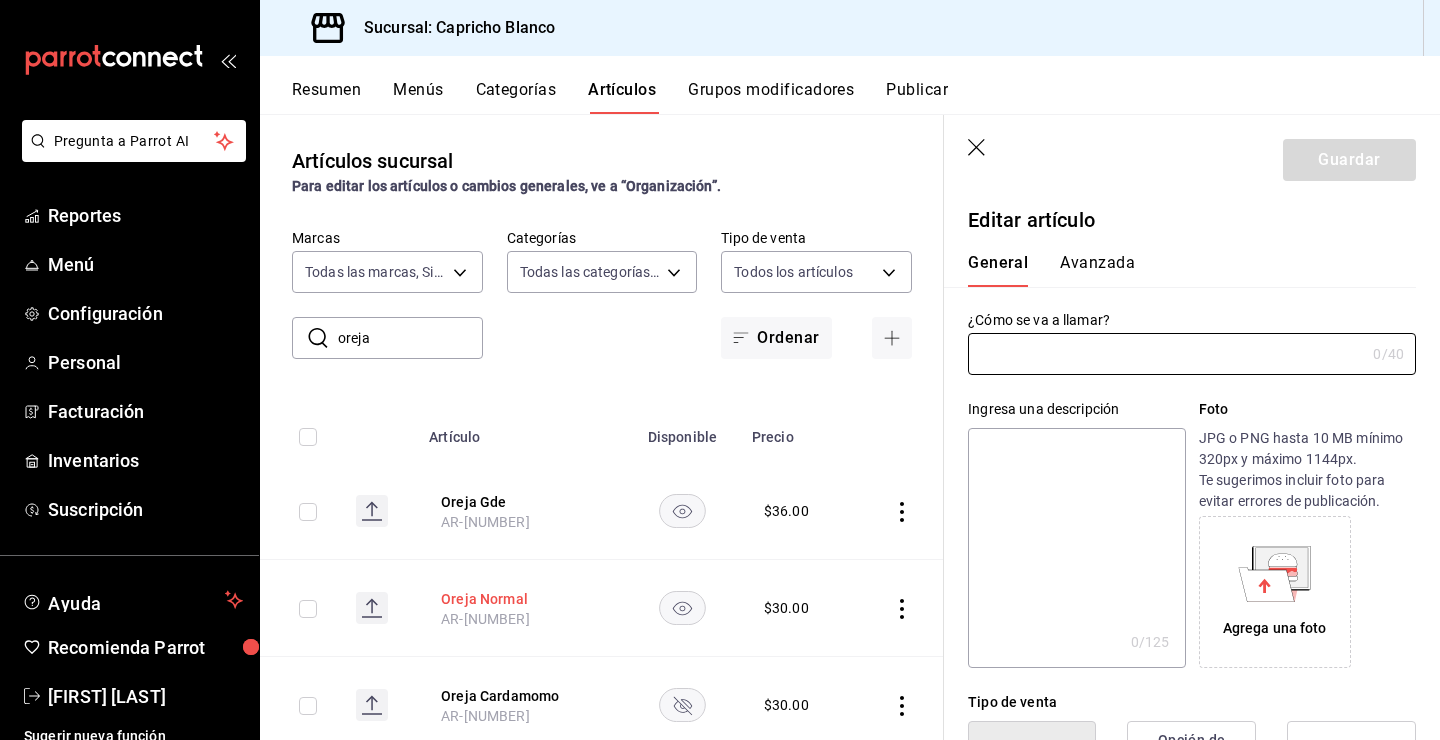 type on "Oreja Normal" 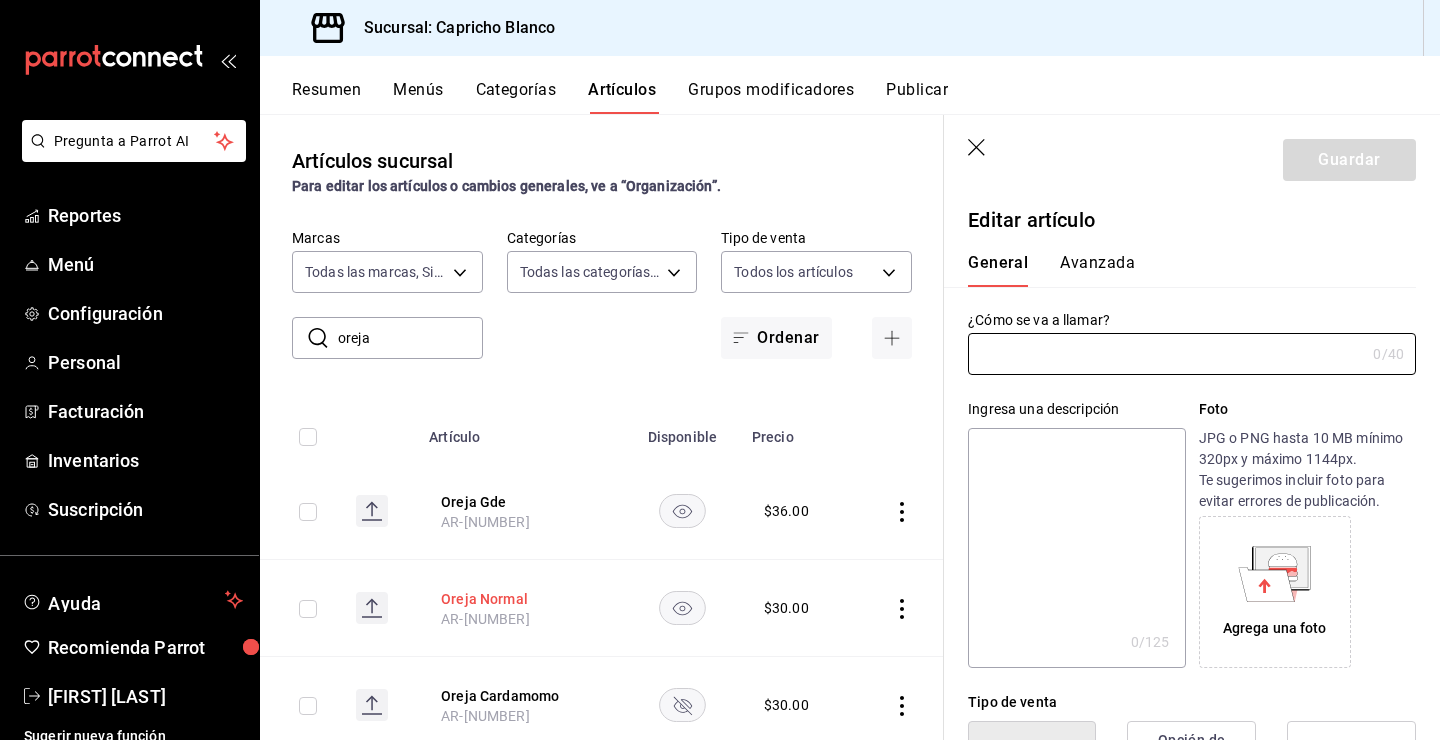 type on "$30.00" 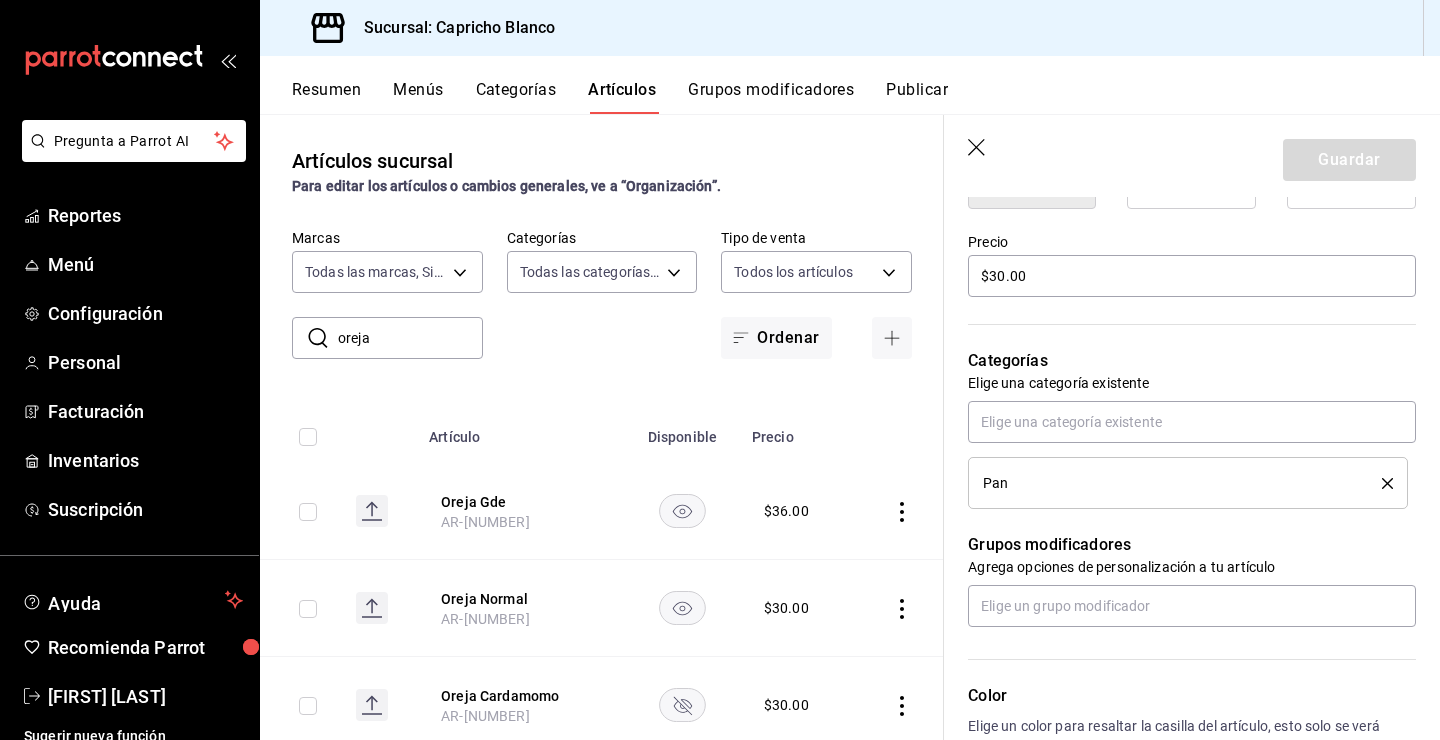 scroll, scrollTop: 0, scrollLeft: 0, axis: both 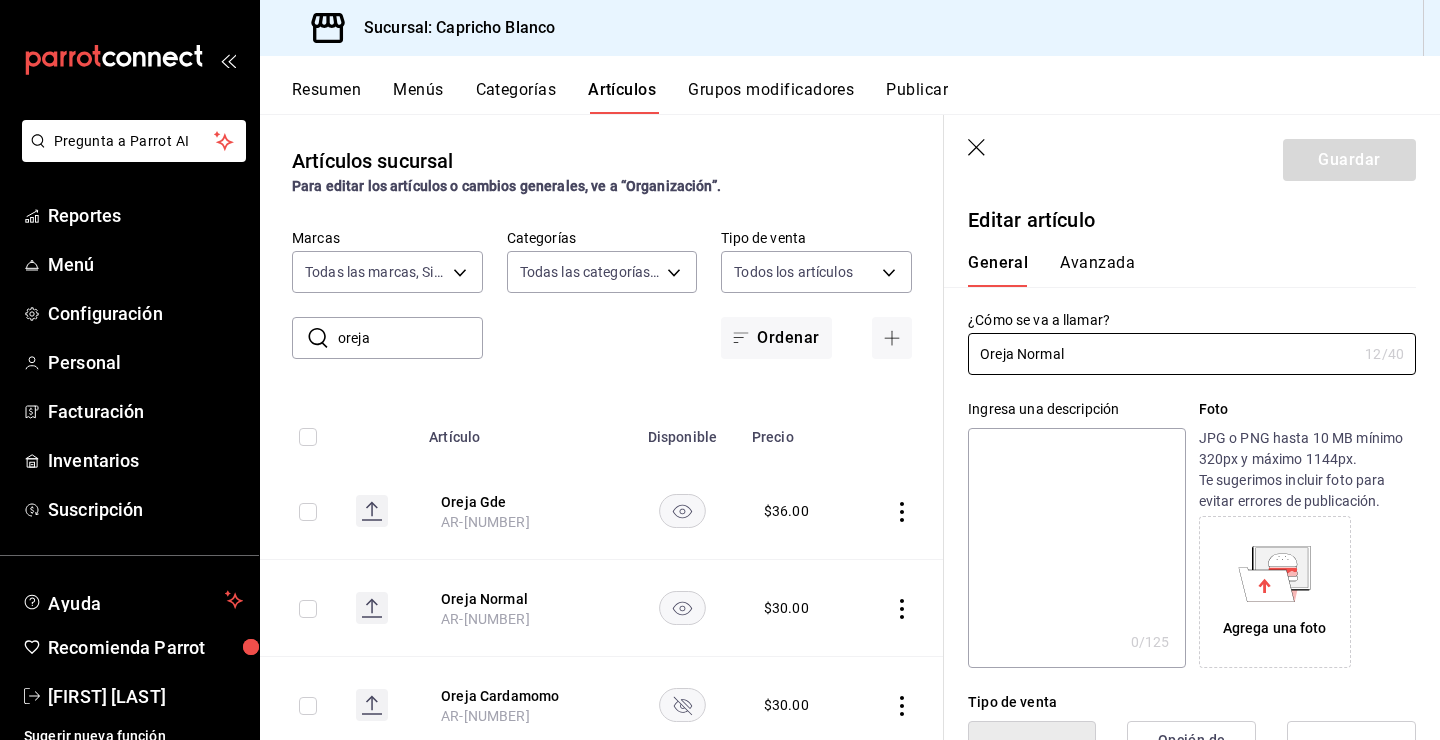 click on "Avanzada" at bounding box center (1097, 270) 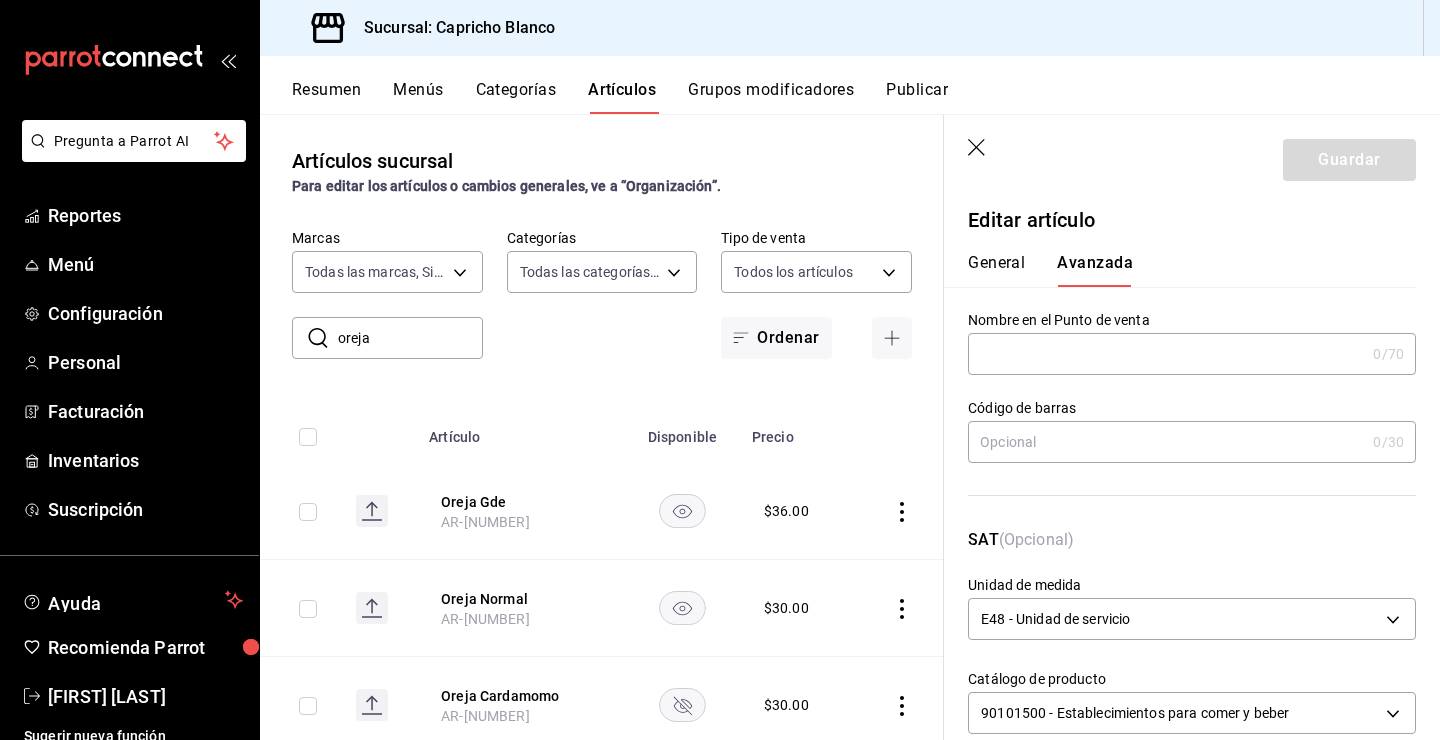 scroll, scrollTop: 0, scrollLeft: 0, axis: both 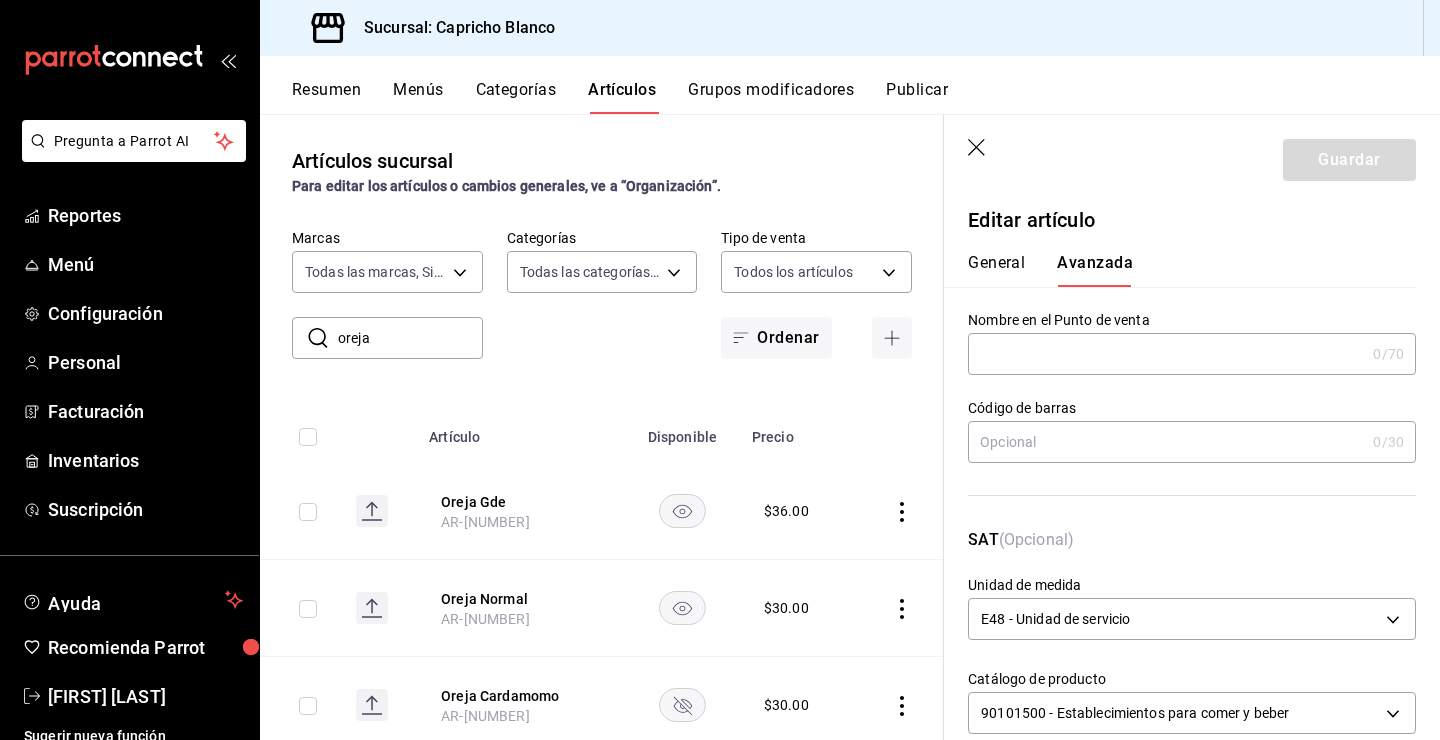click on "General" at bounding box center (996, 270) 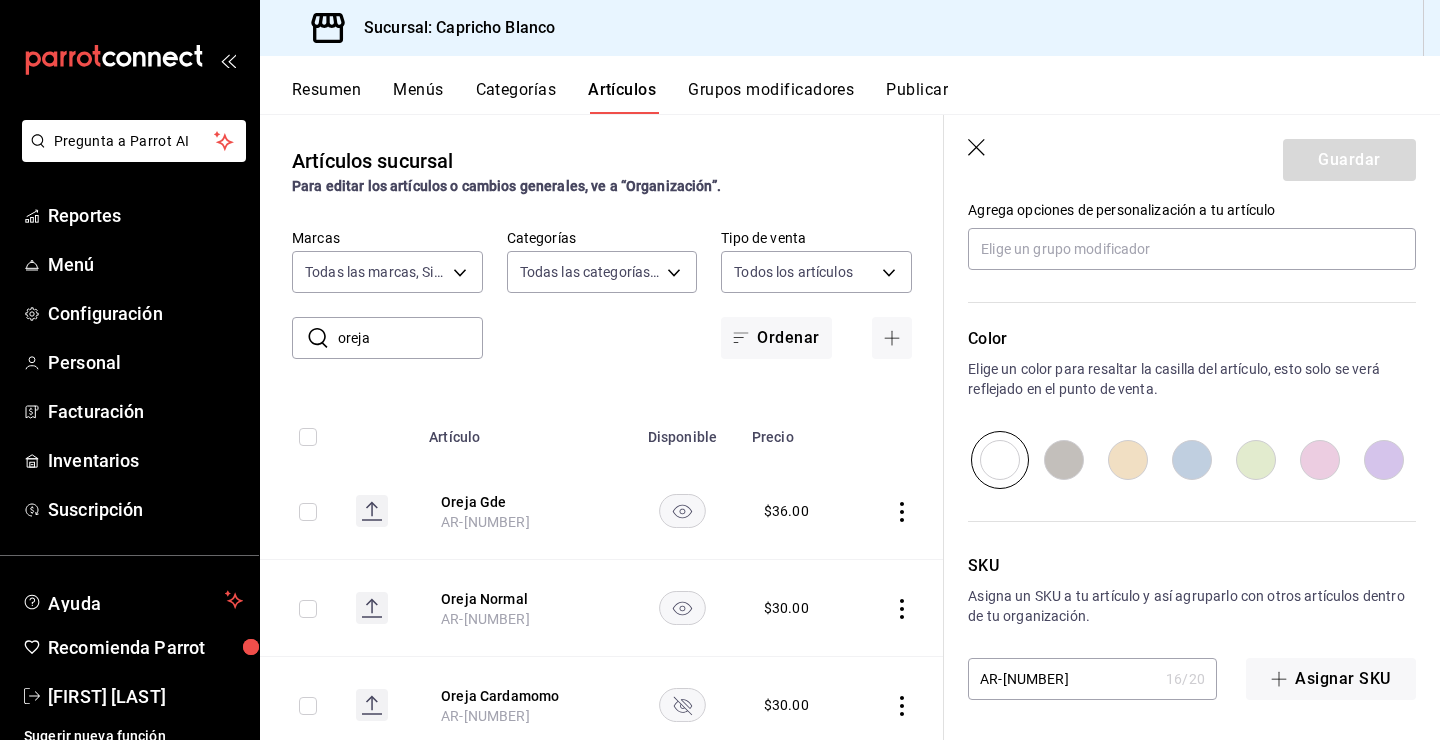 scroll, scrollTop: 925, scrollLeft: 0, axis: vertical 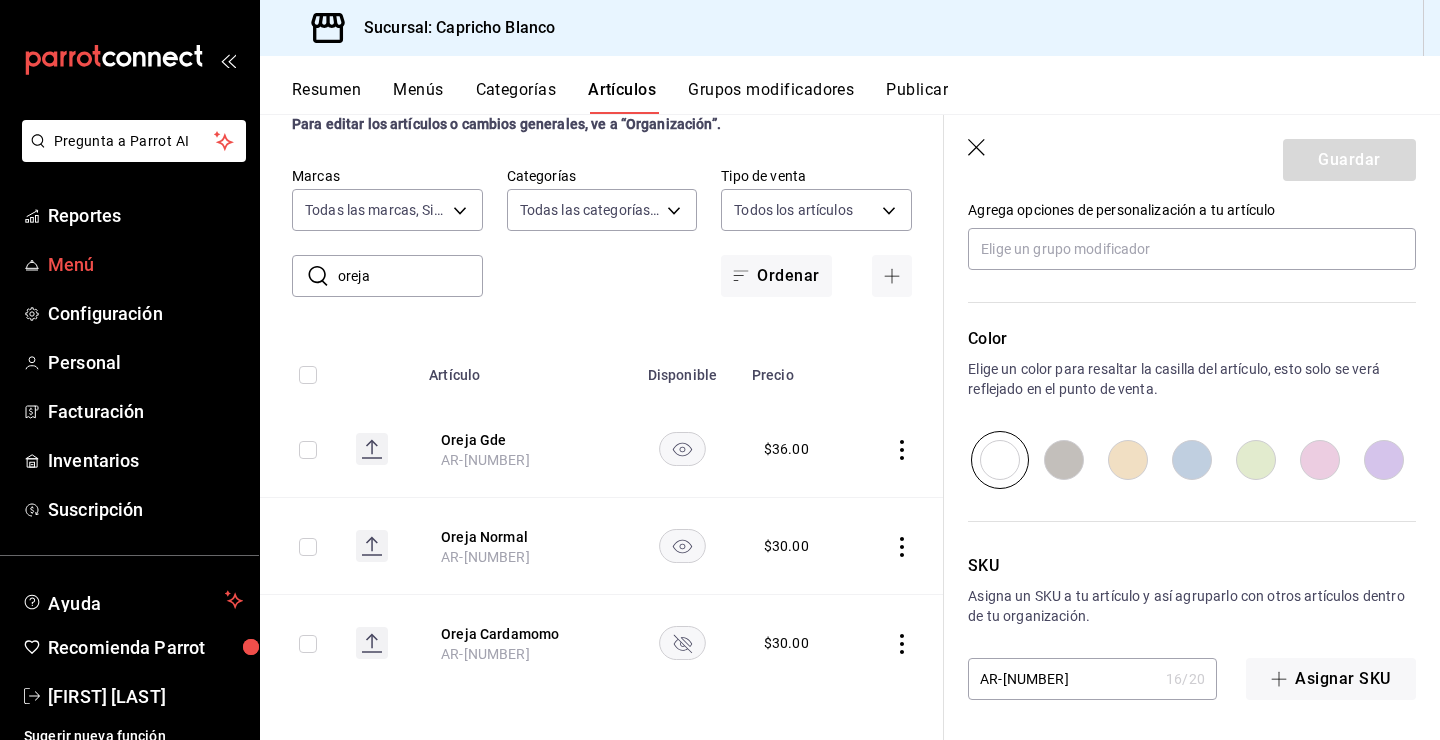 click on "Menú" at bounding box center [145, 264] 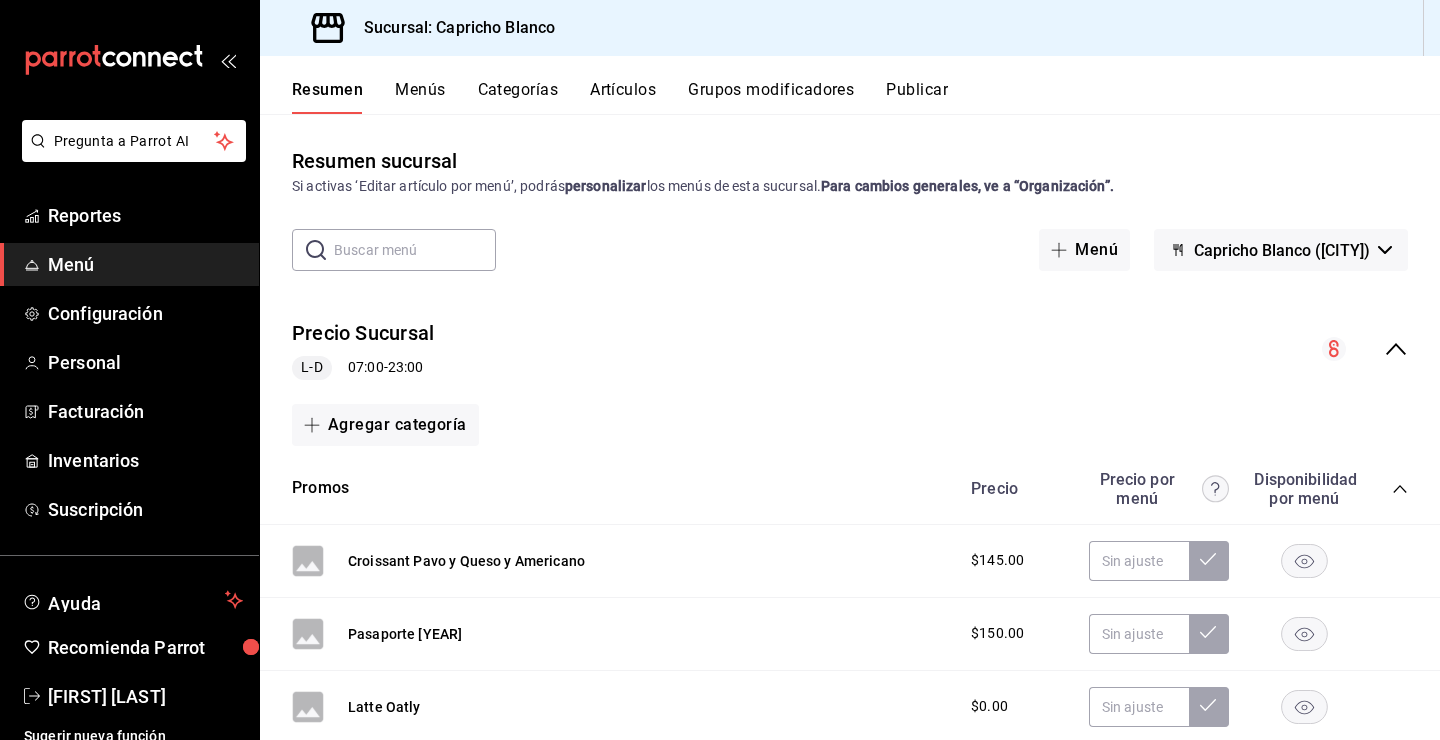 scroll, scrollTop: 0, scrollLeft: 0, axis: both 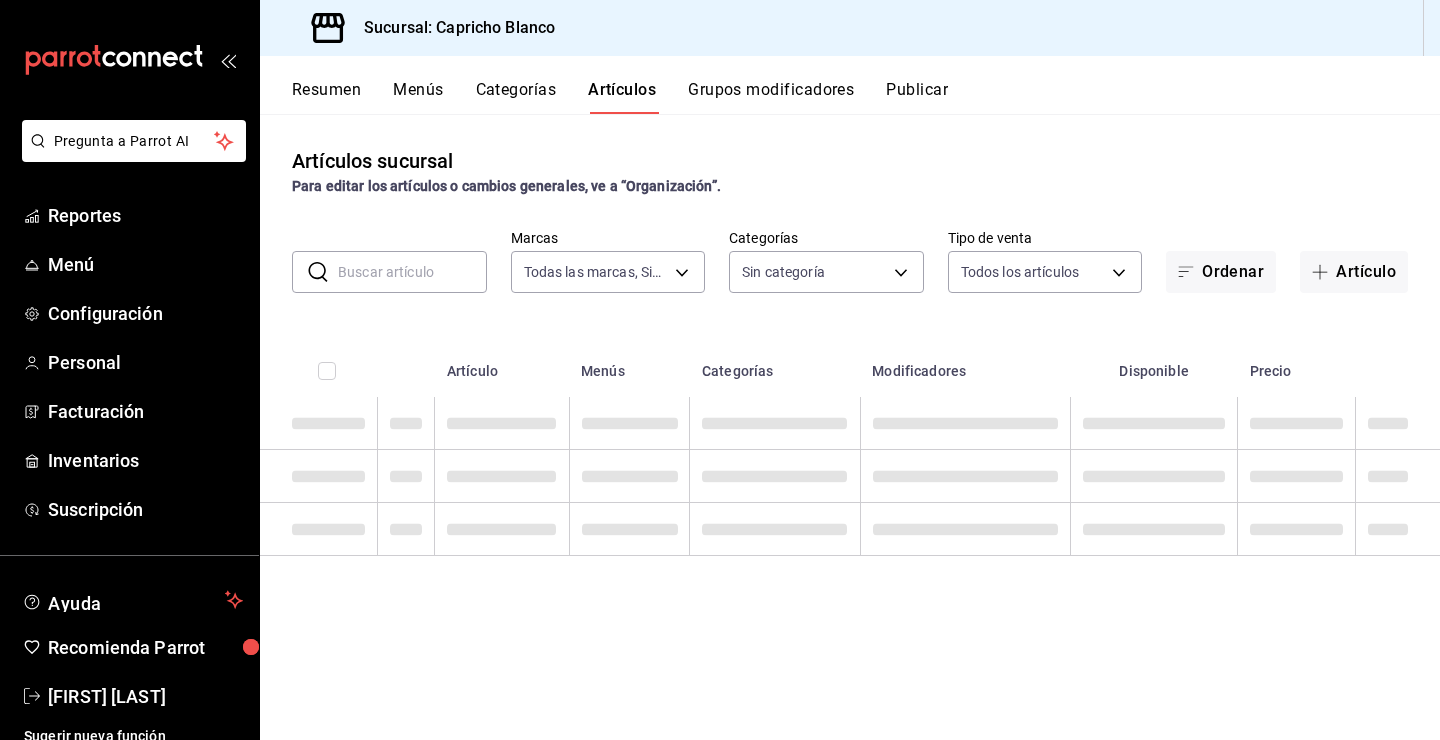 type on "[UUID]" 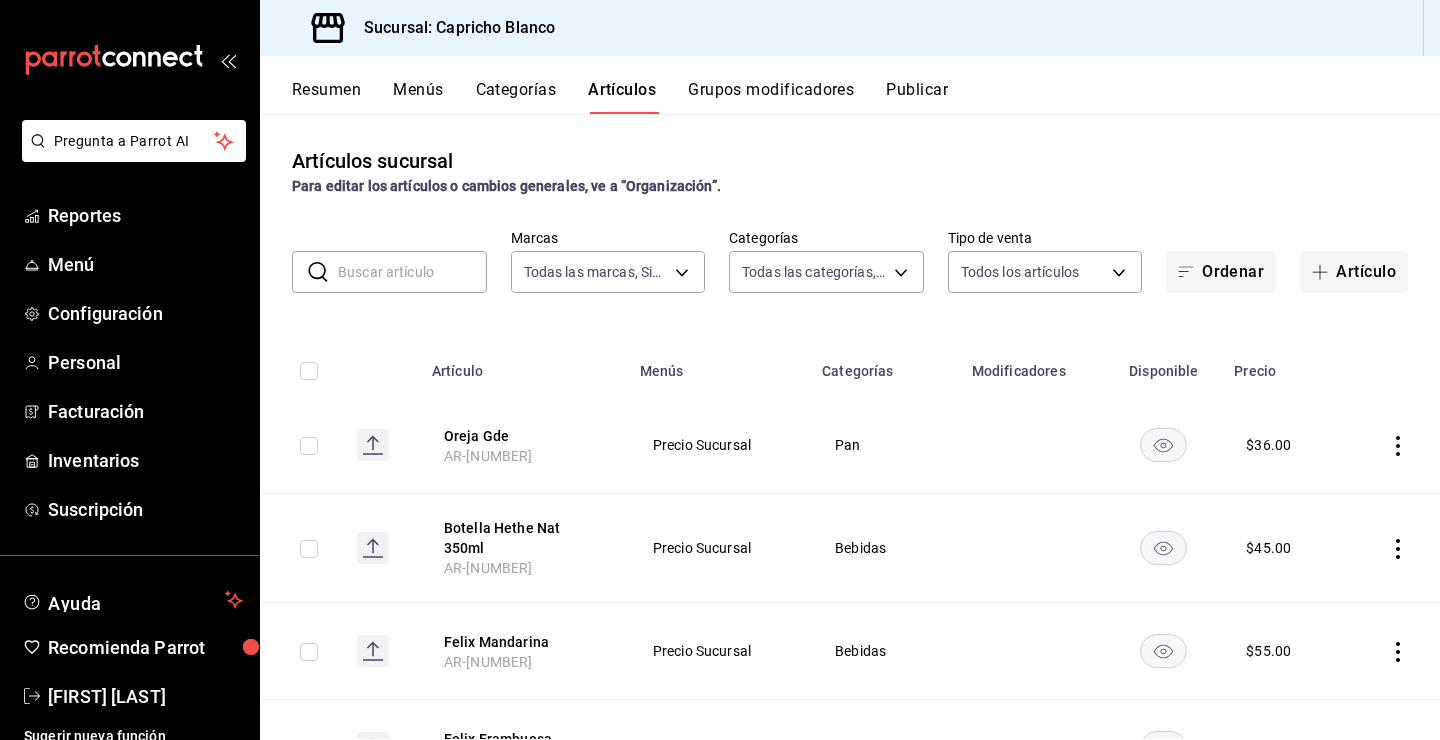 click at bounding box center [412, 272] 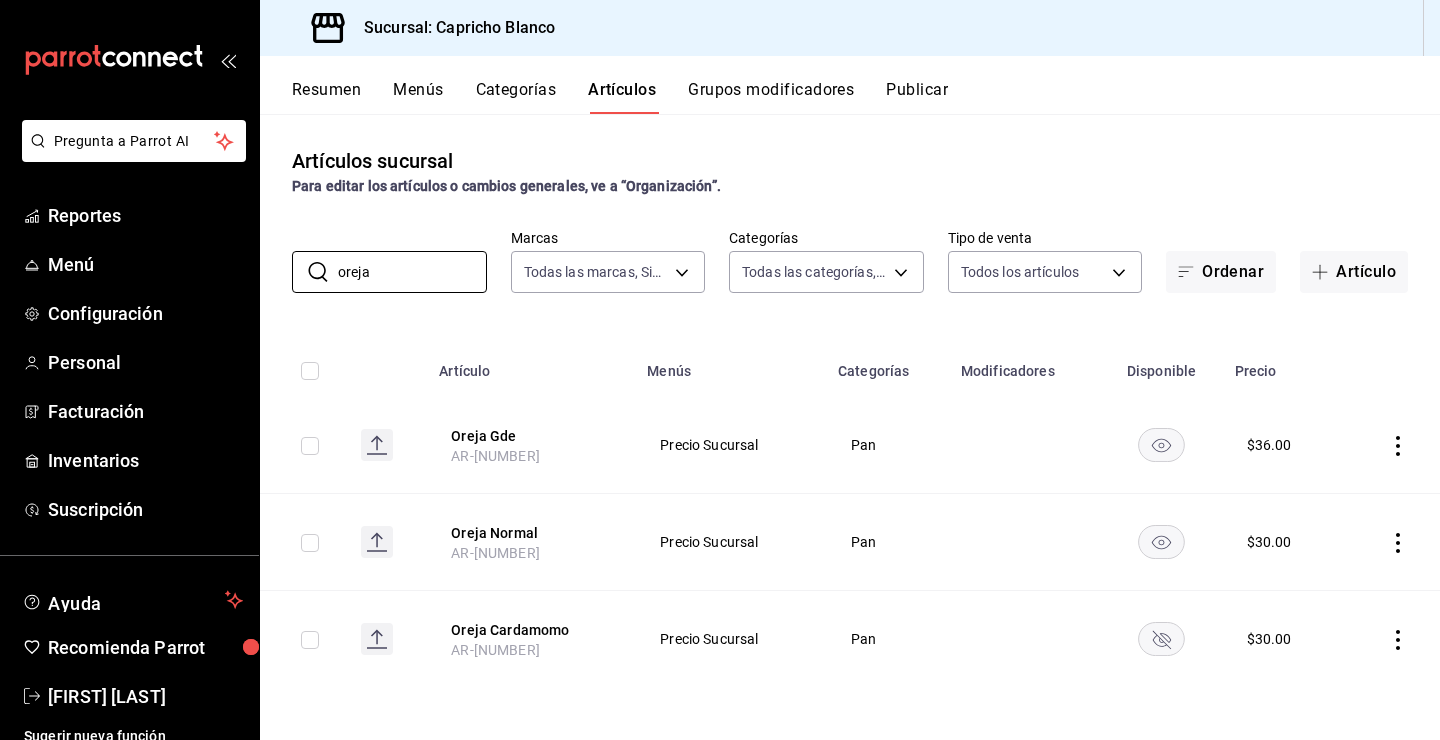 click 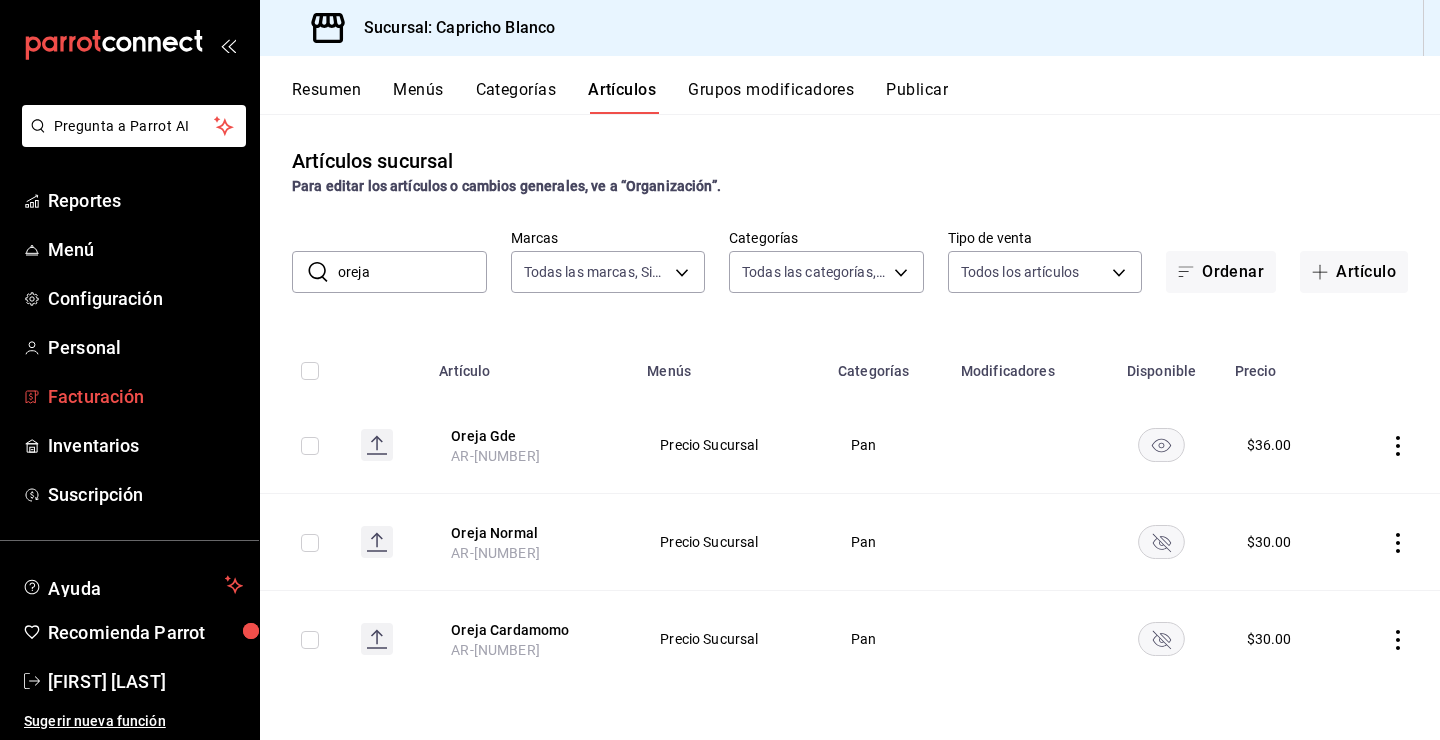 scroll, scrollTop: 15, scrollLeft: 0, axis: vertical 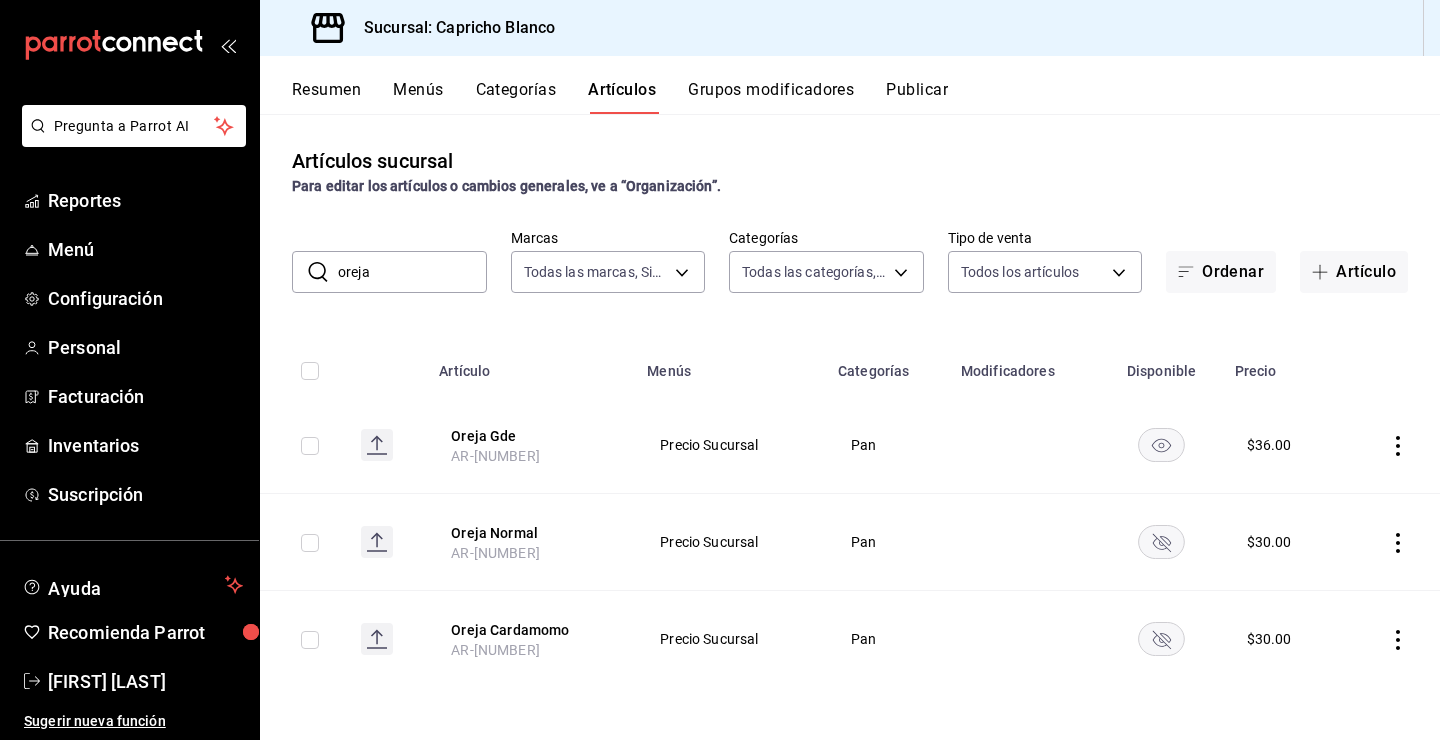 click on "oreja" at bounding box center (412, 272) 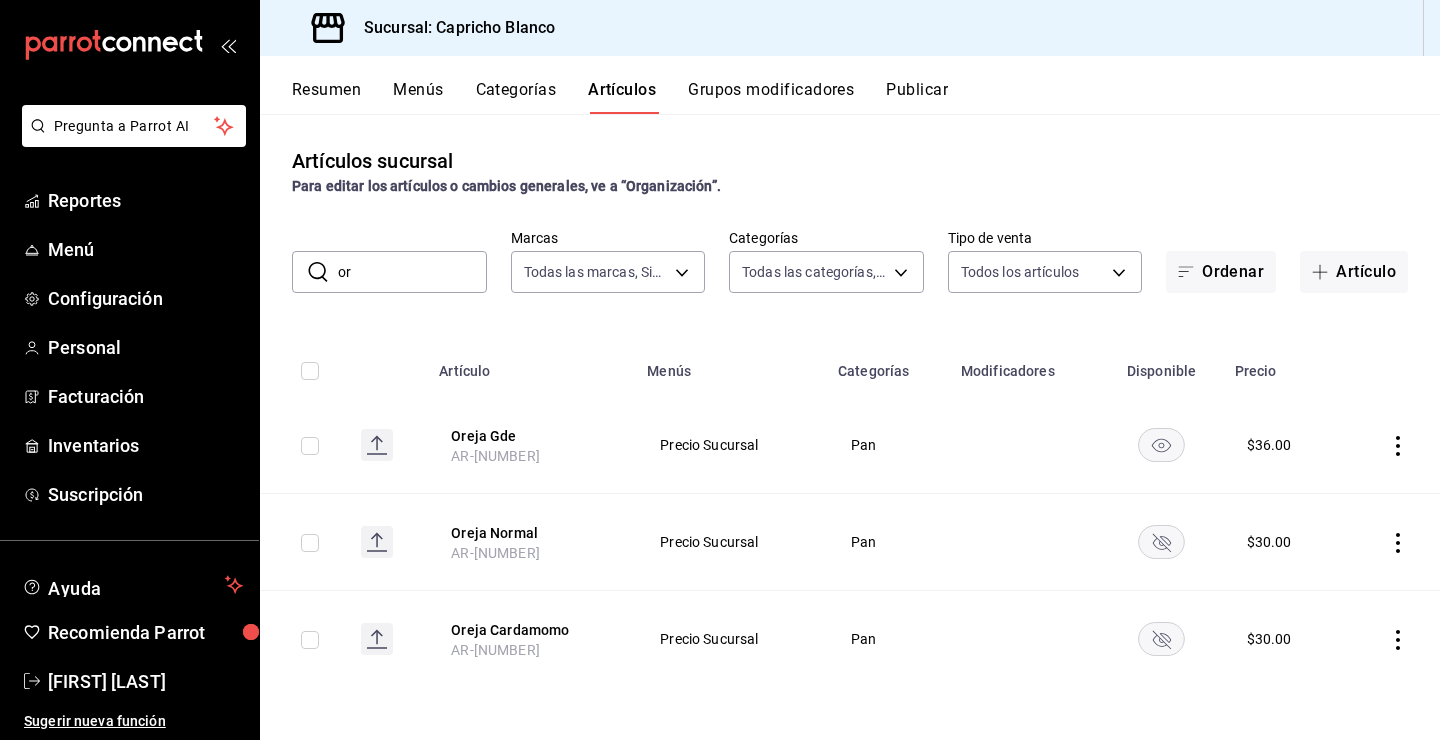 type on "o" 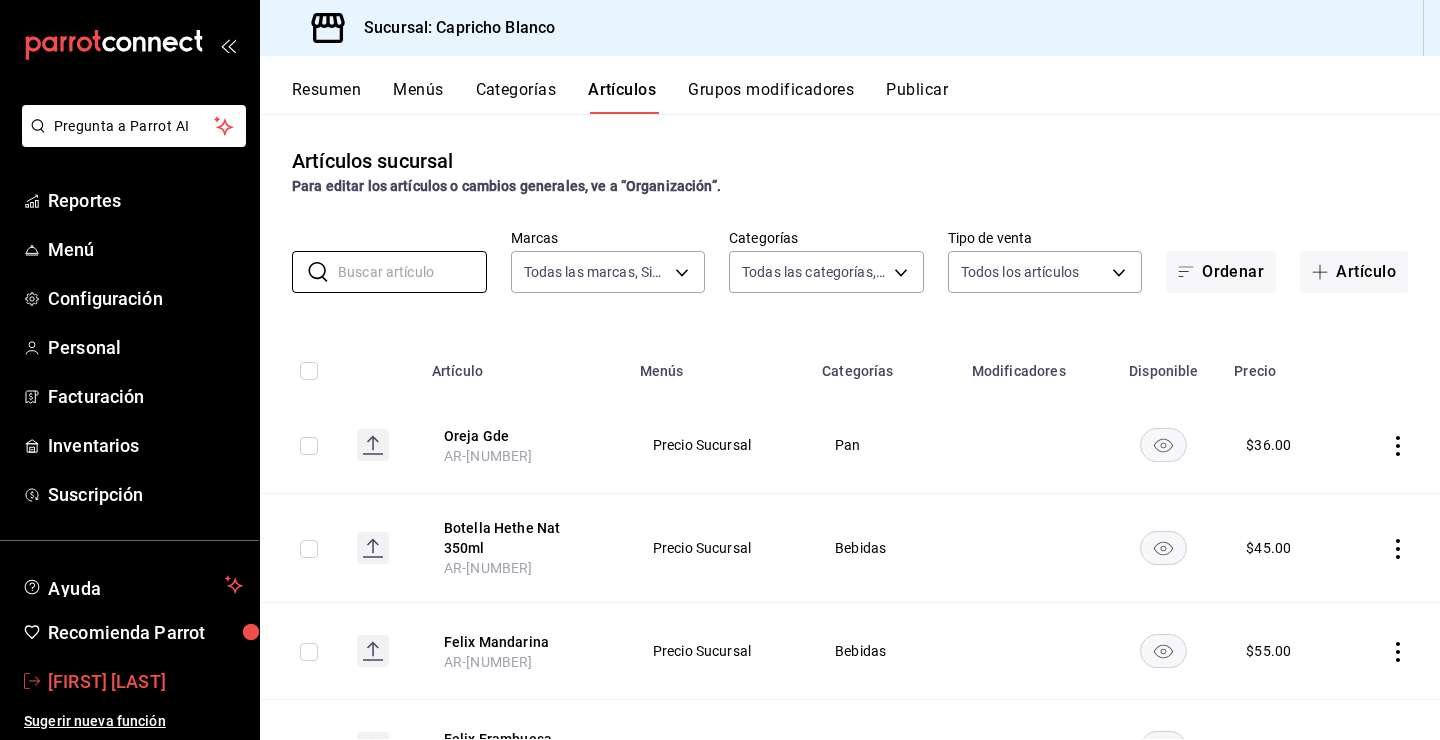type 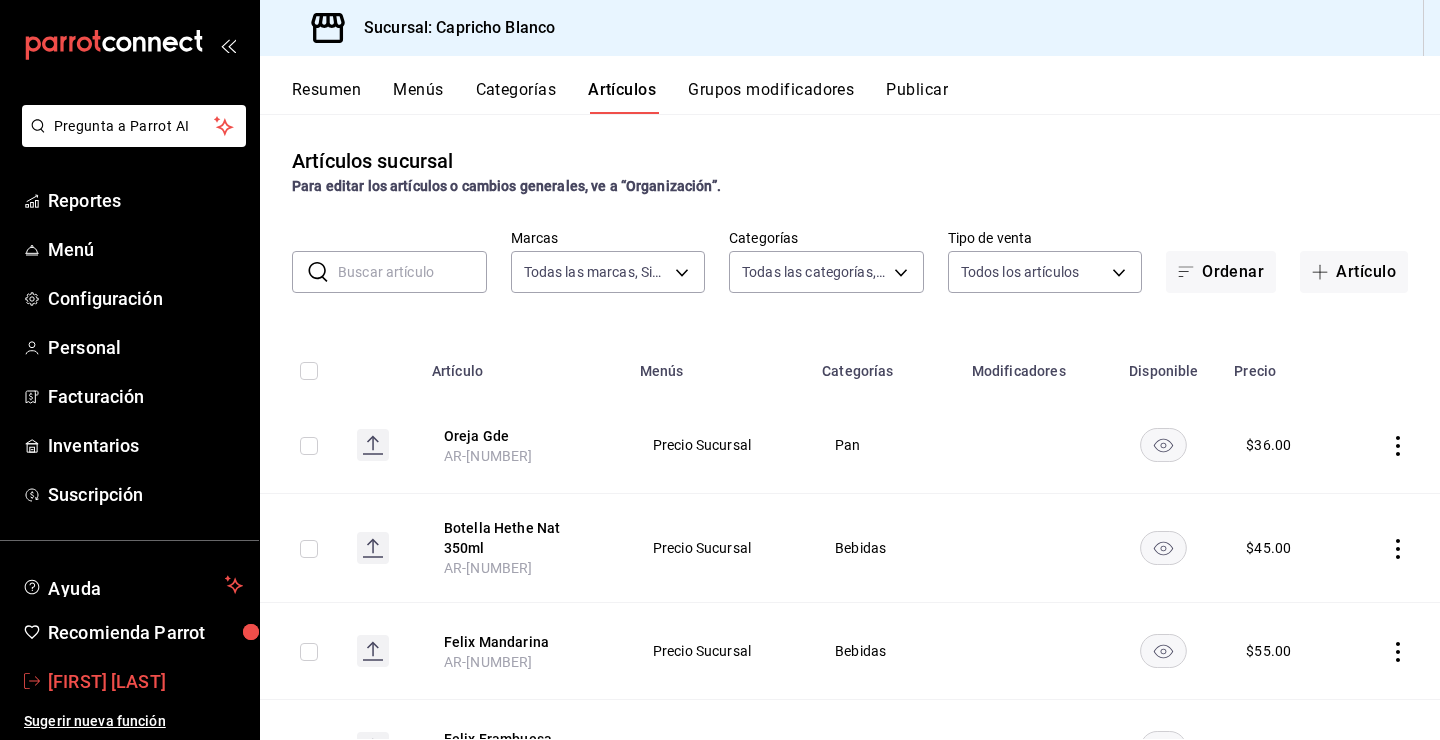 click on "[FIRST] [LAST]" at bounding box center [145, 681] 